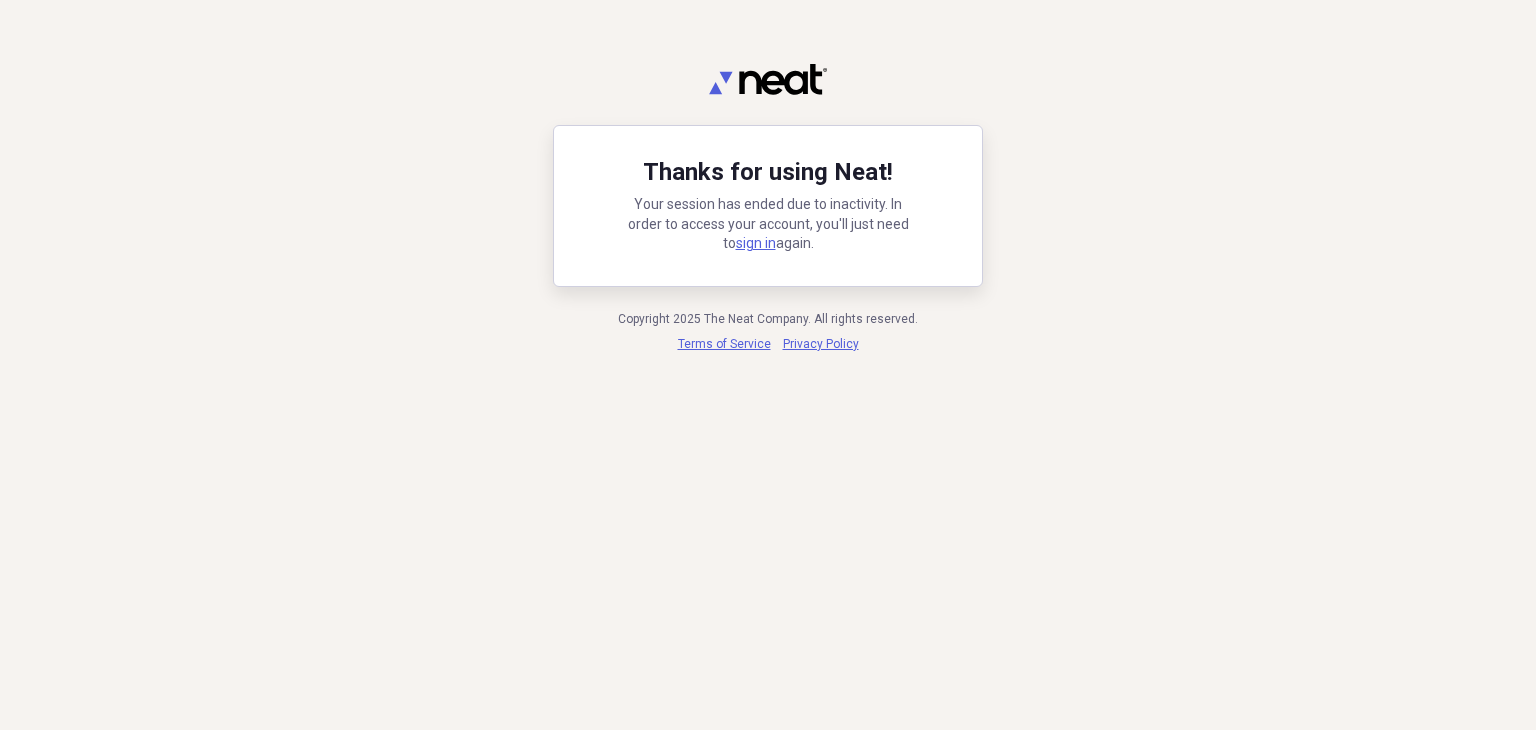 scroll, scrollTop: 0, scrollLeft: 0, axis: both 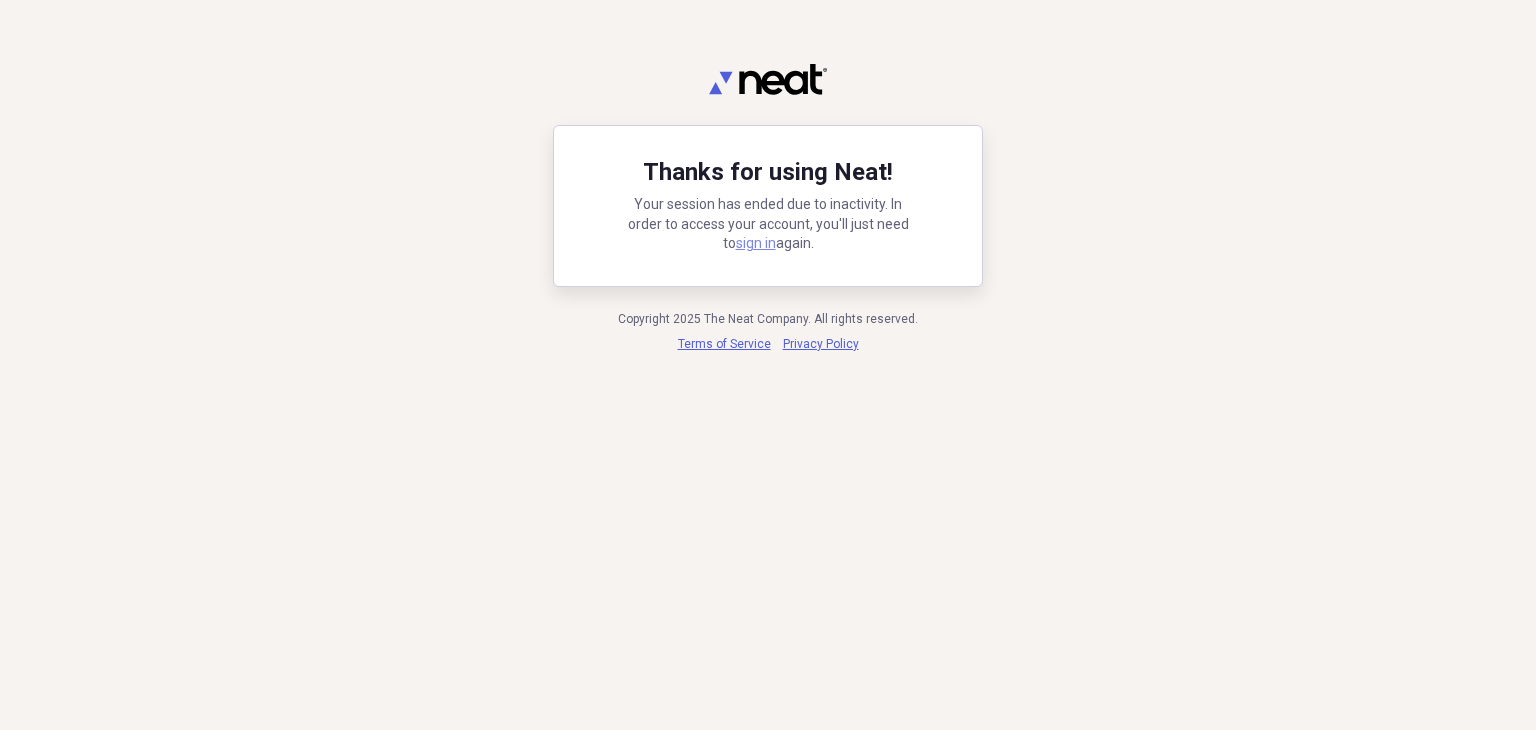 click on "sign in" at bounding box center [756, 243] 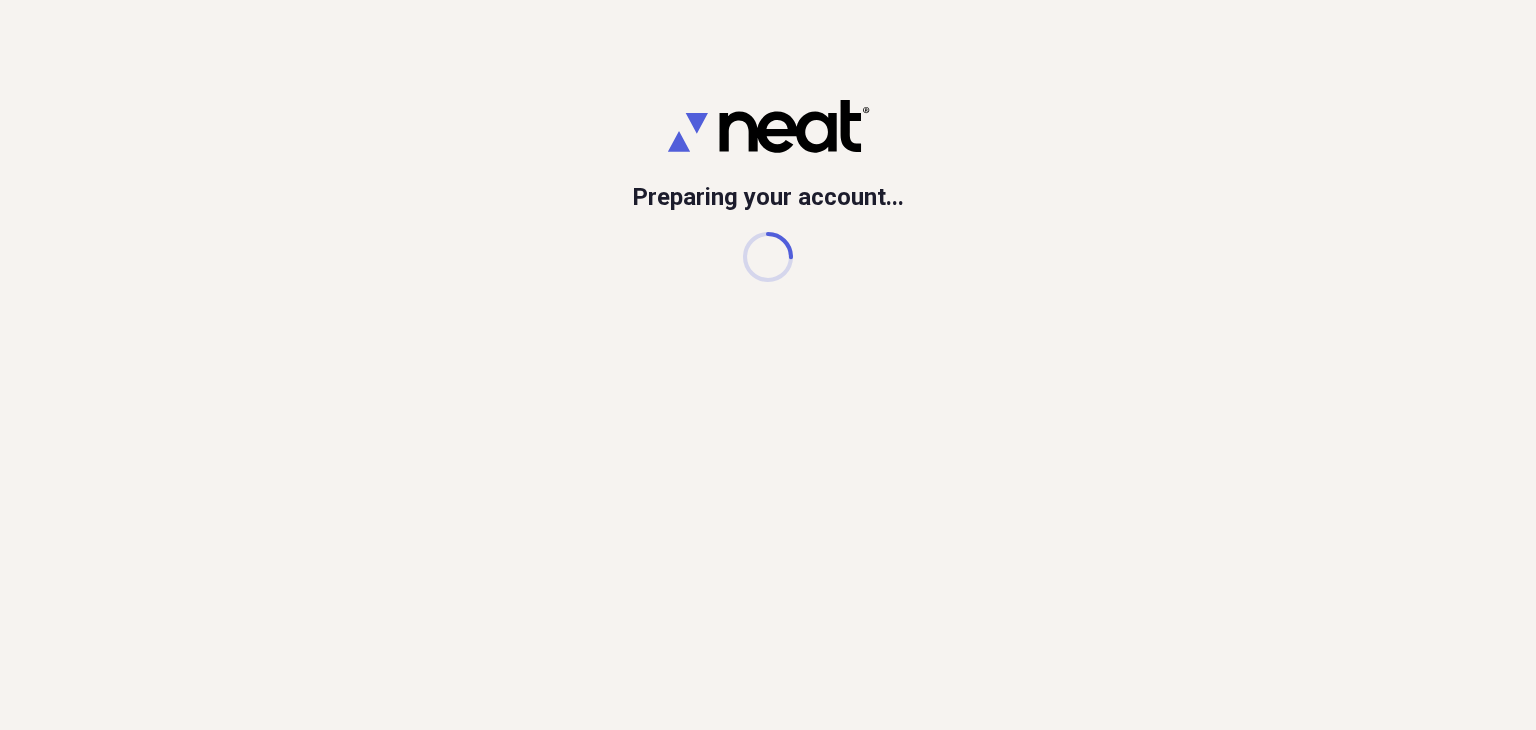 scroll, scrollTop: 0, scrollLeft: 0, axis: both 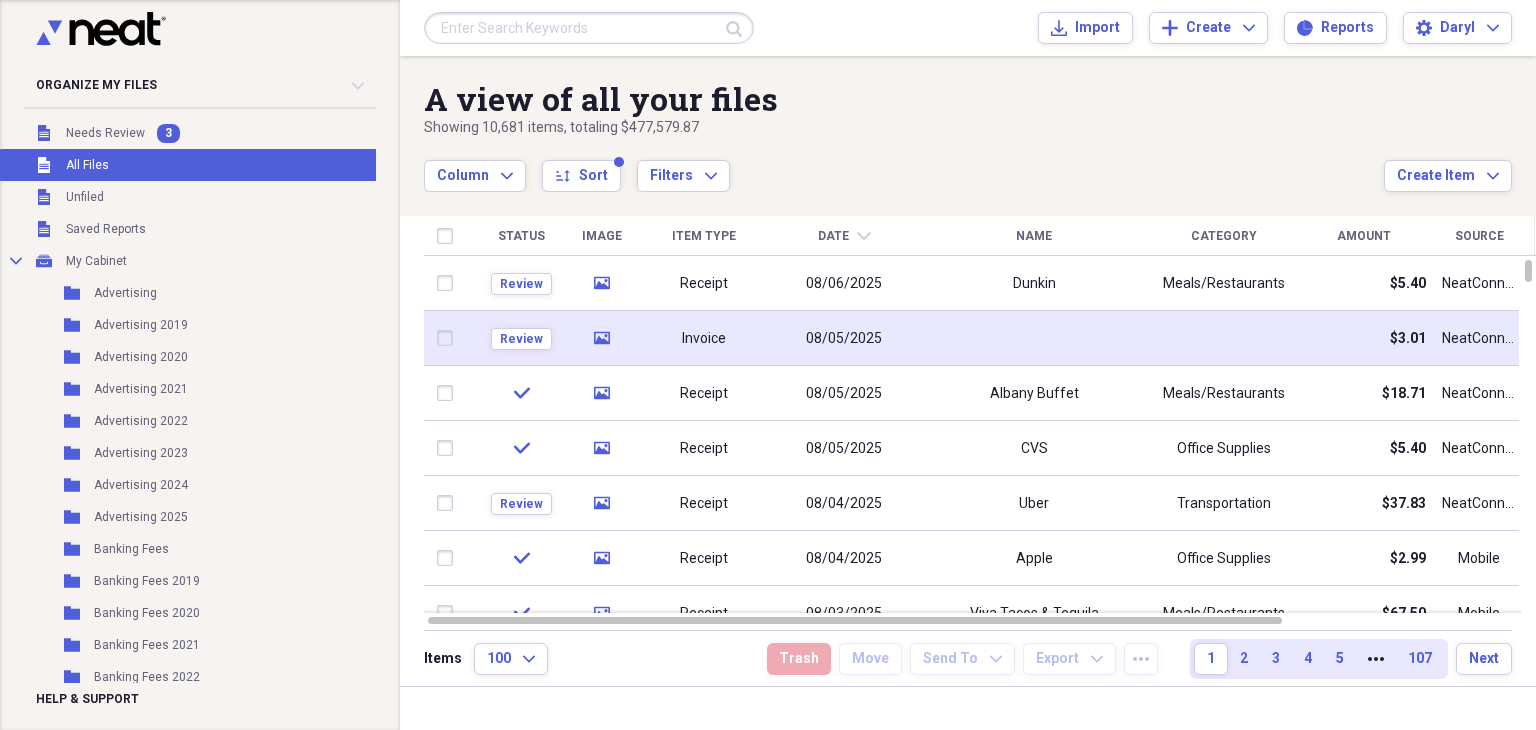 click on "Invoice" at bounding box center (704, 339) 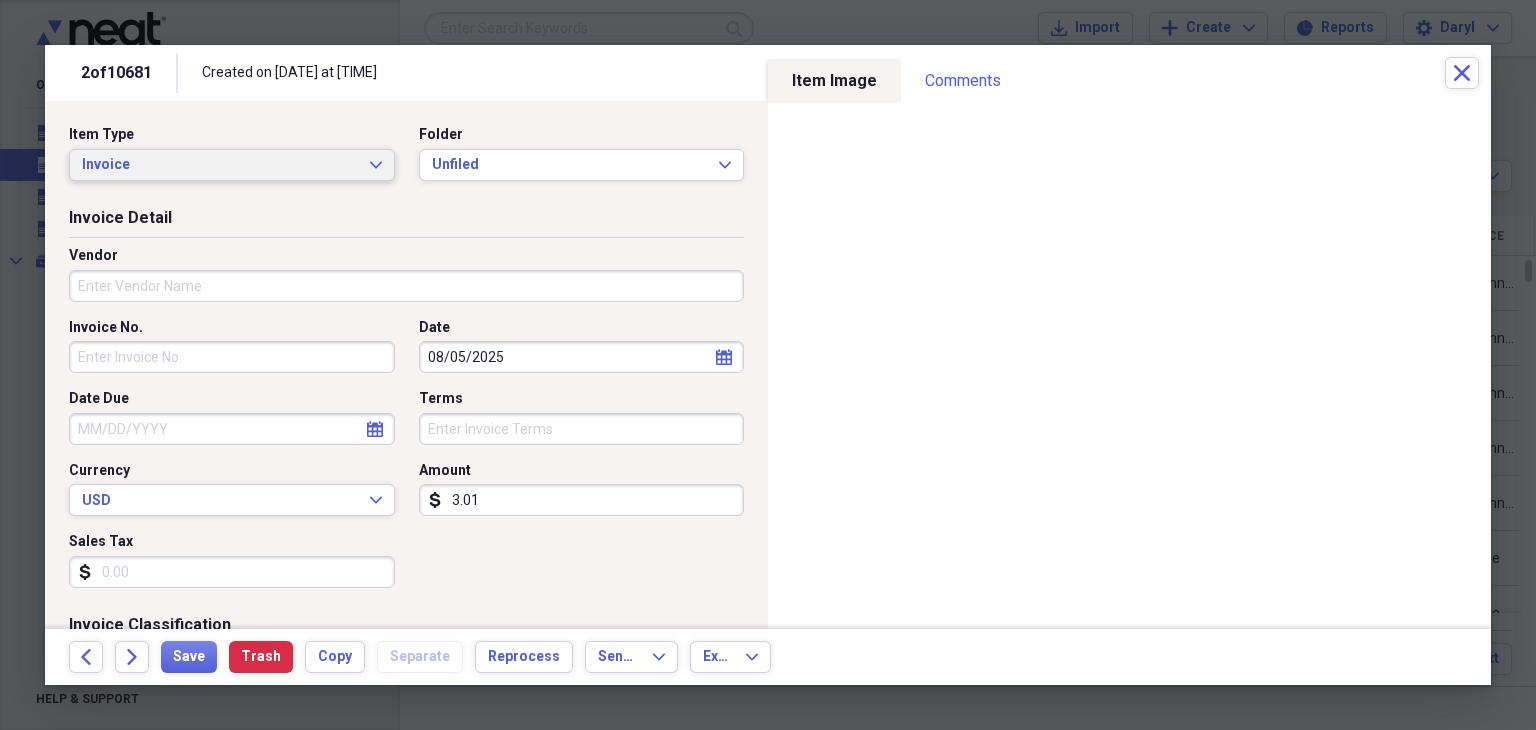click on "Expand" 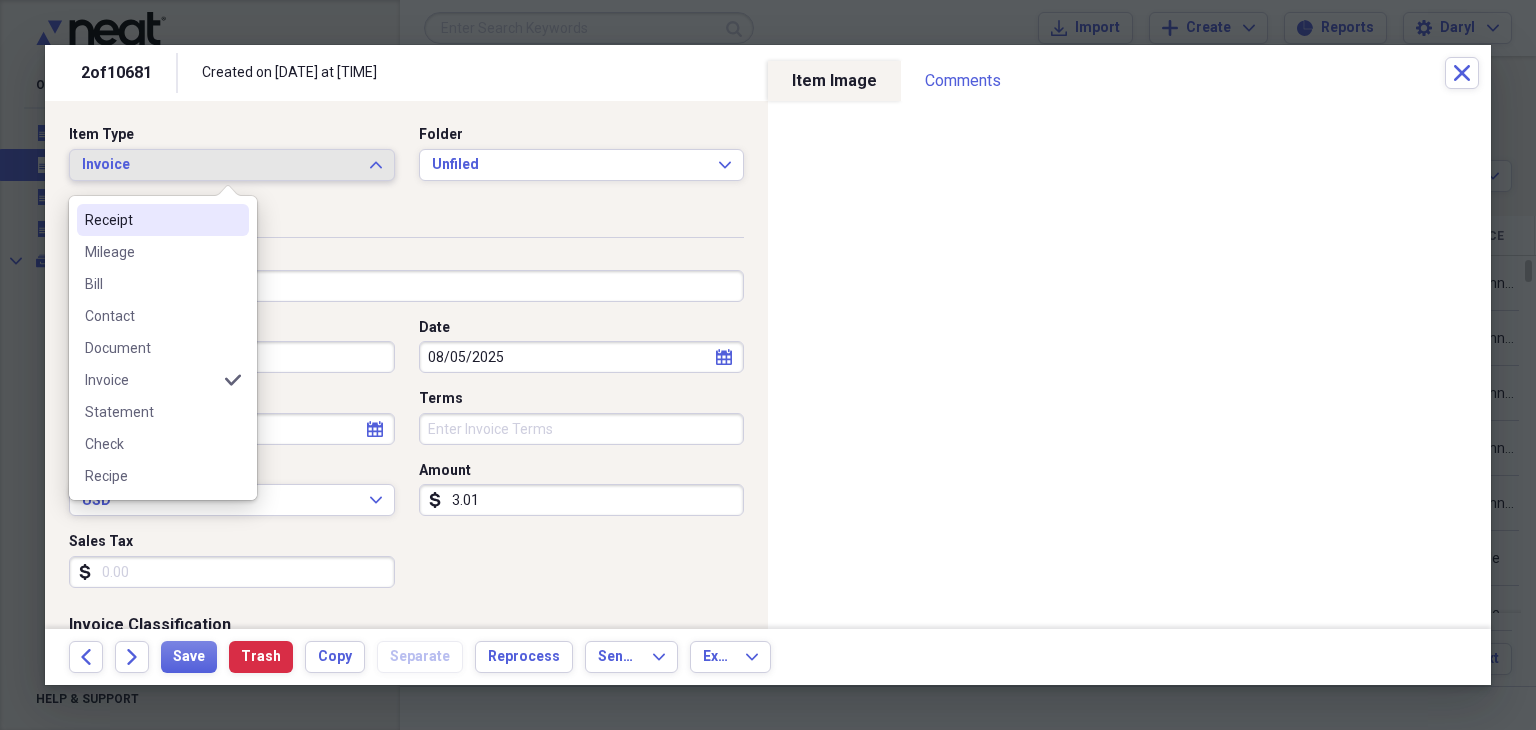 click on "Receipt" at bounding box center (151, 220) 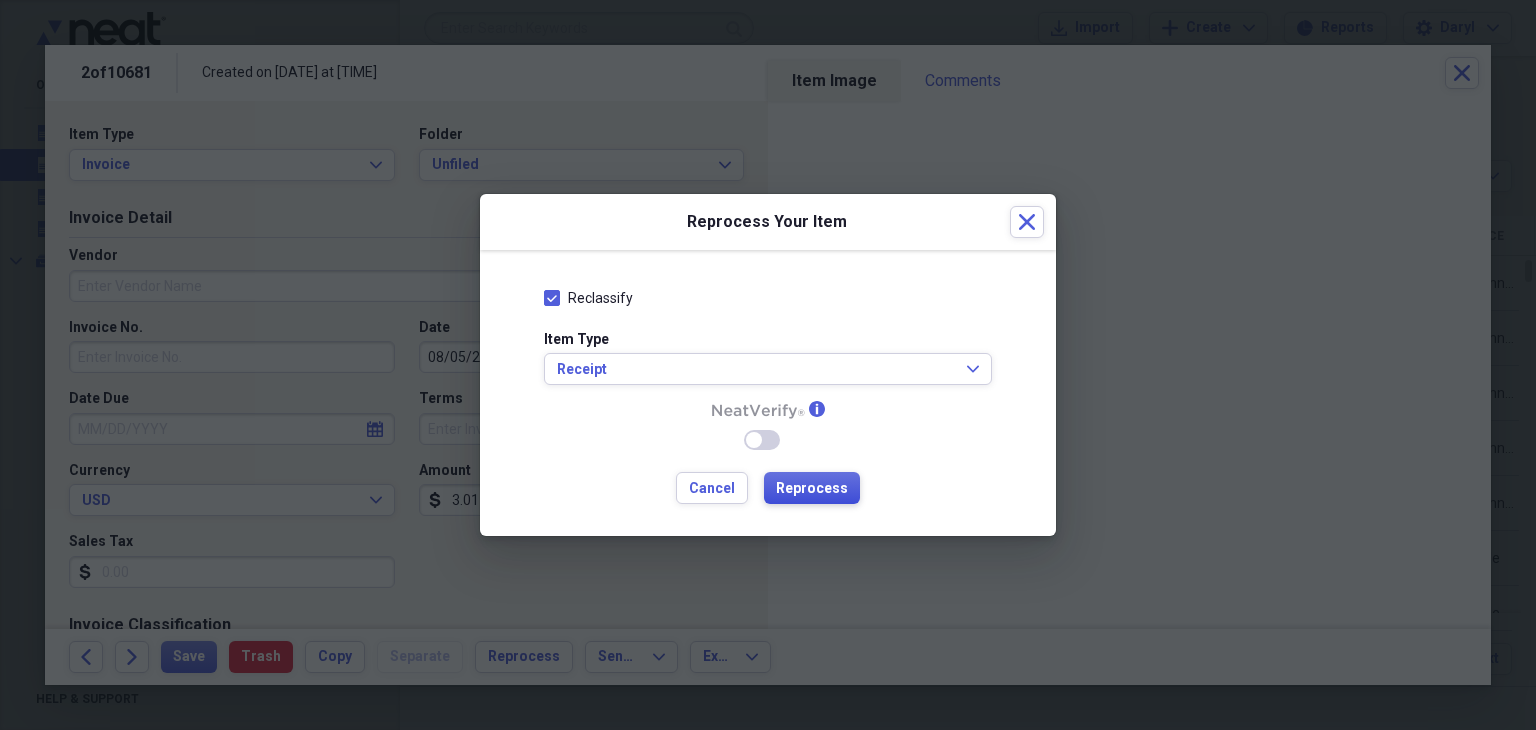 click on "Reprocess" at bounding box center [812, 489] 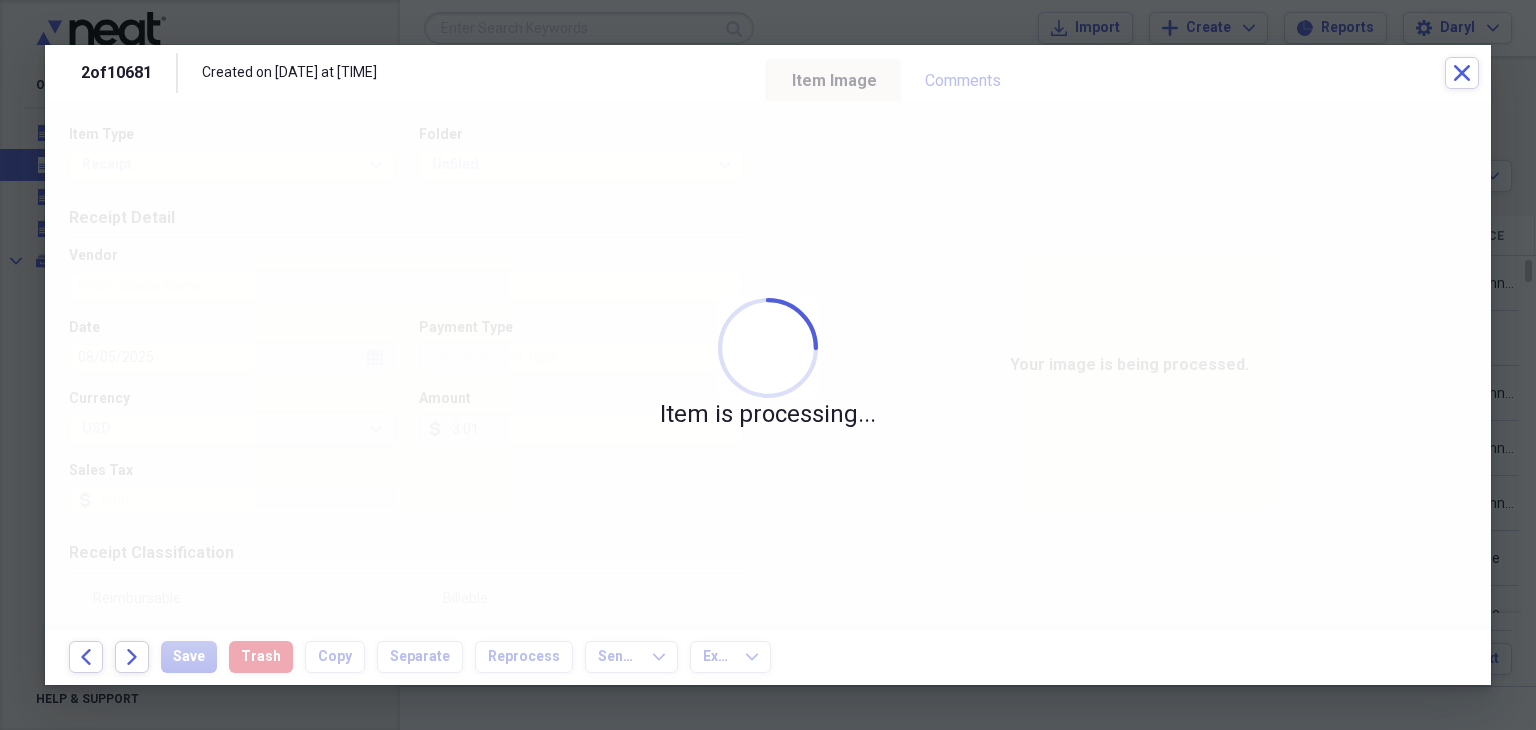 type on "MasterCard" 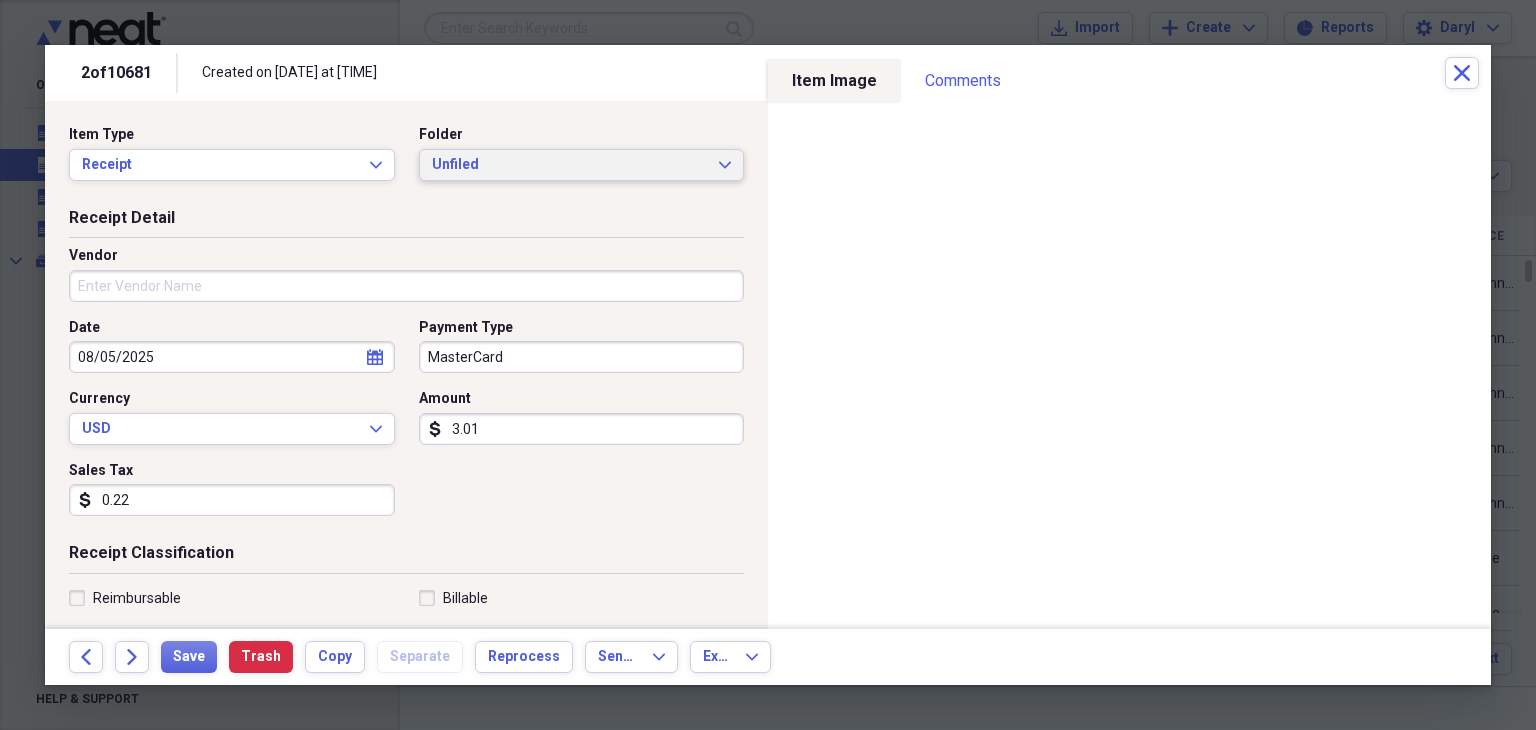click on "Expand" 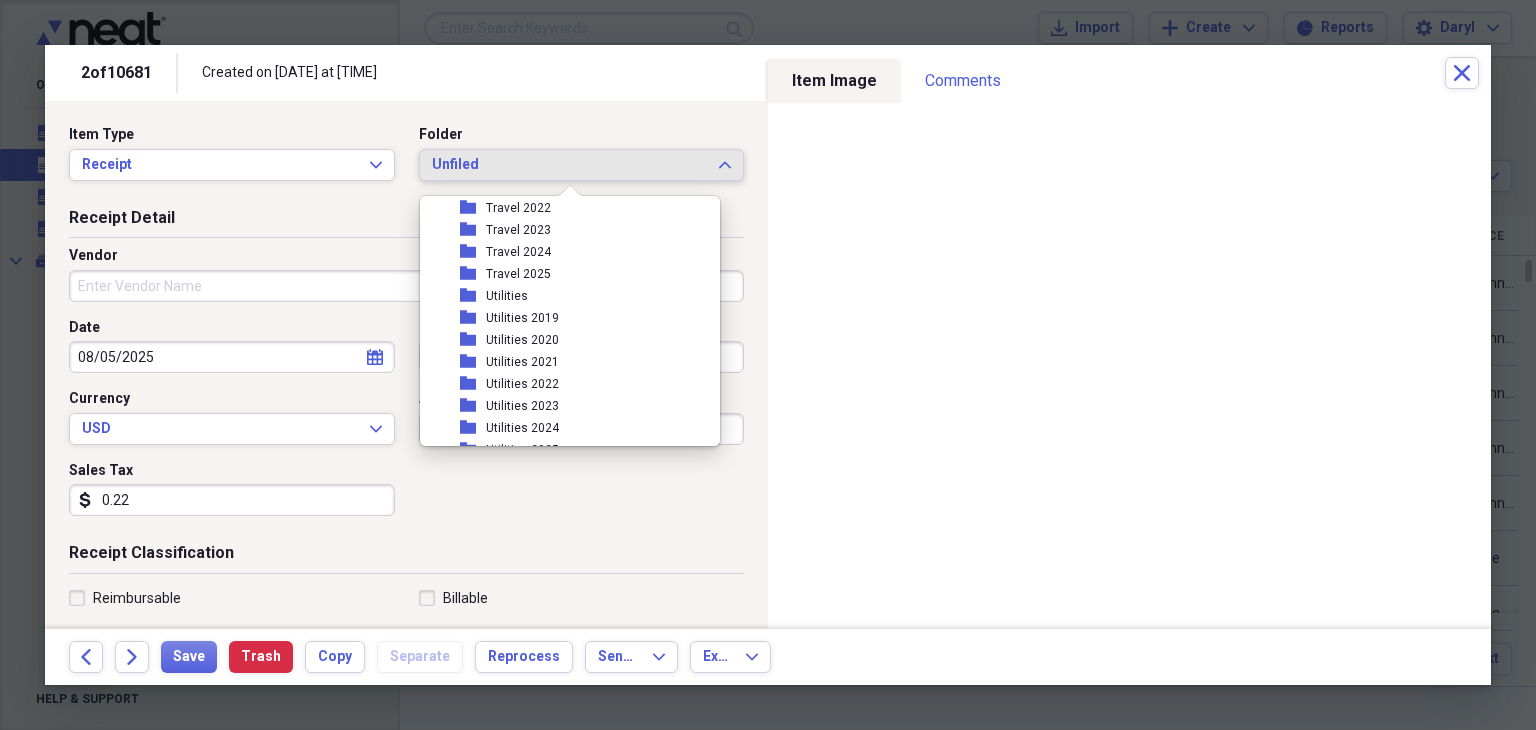 scroll, scrollTop: 6200, scrollLeft: 0, axis: vertical 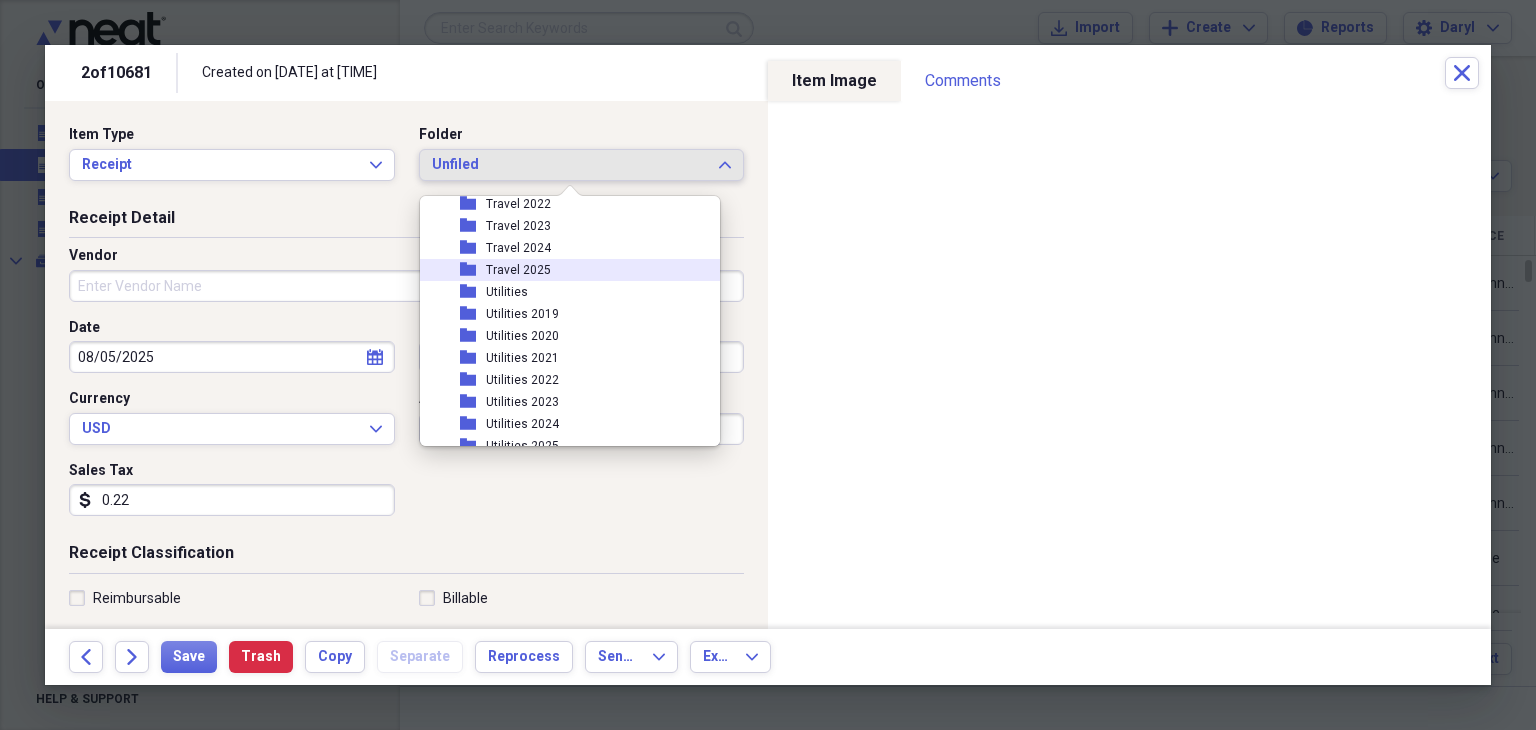 click on "Travel 2025" at bounding box center [518, 270] 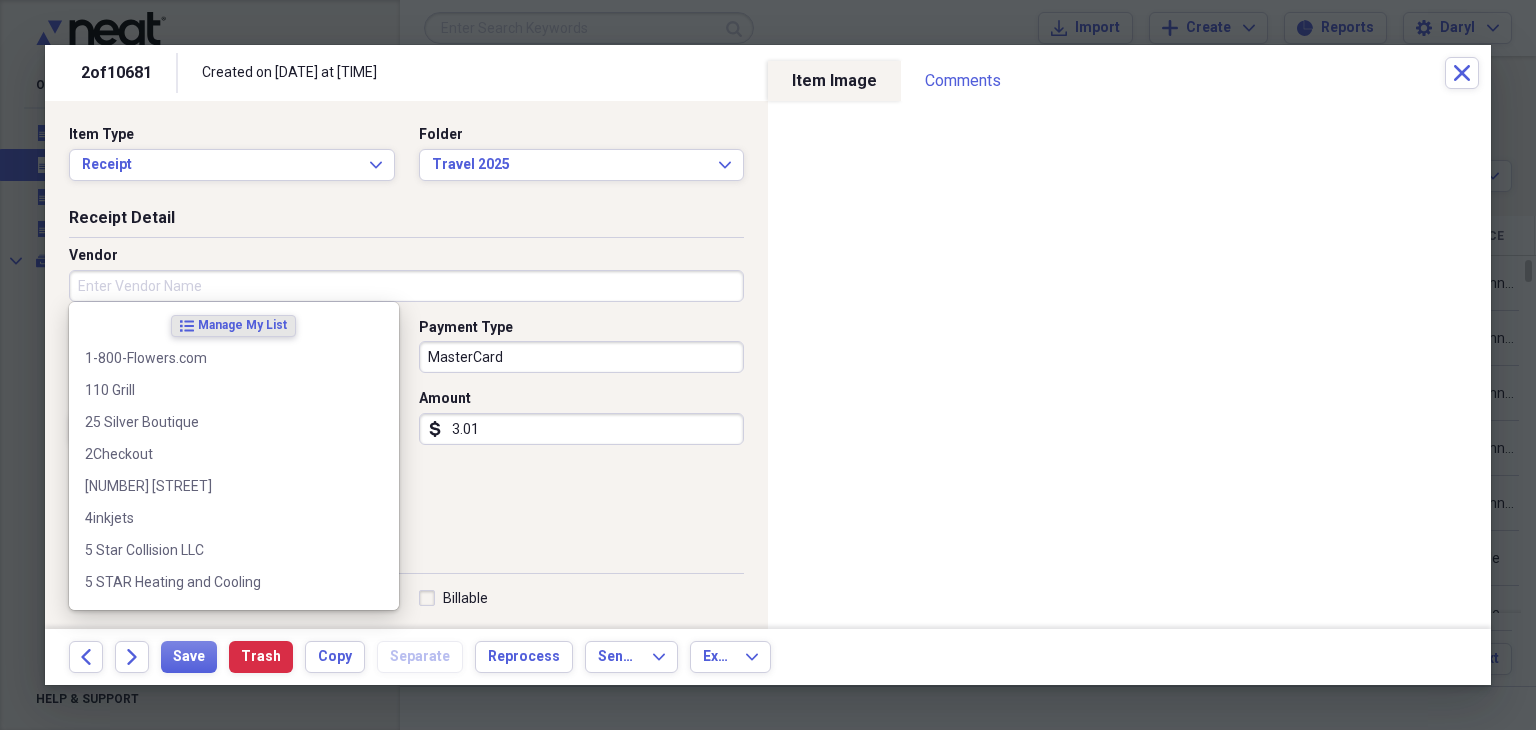 click on "Vendor" at bounding box center (406, 286) 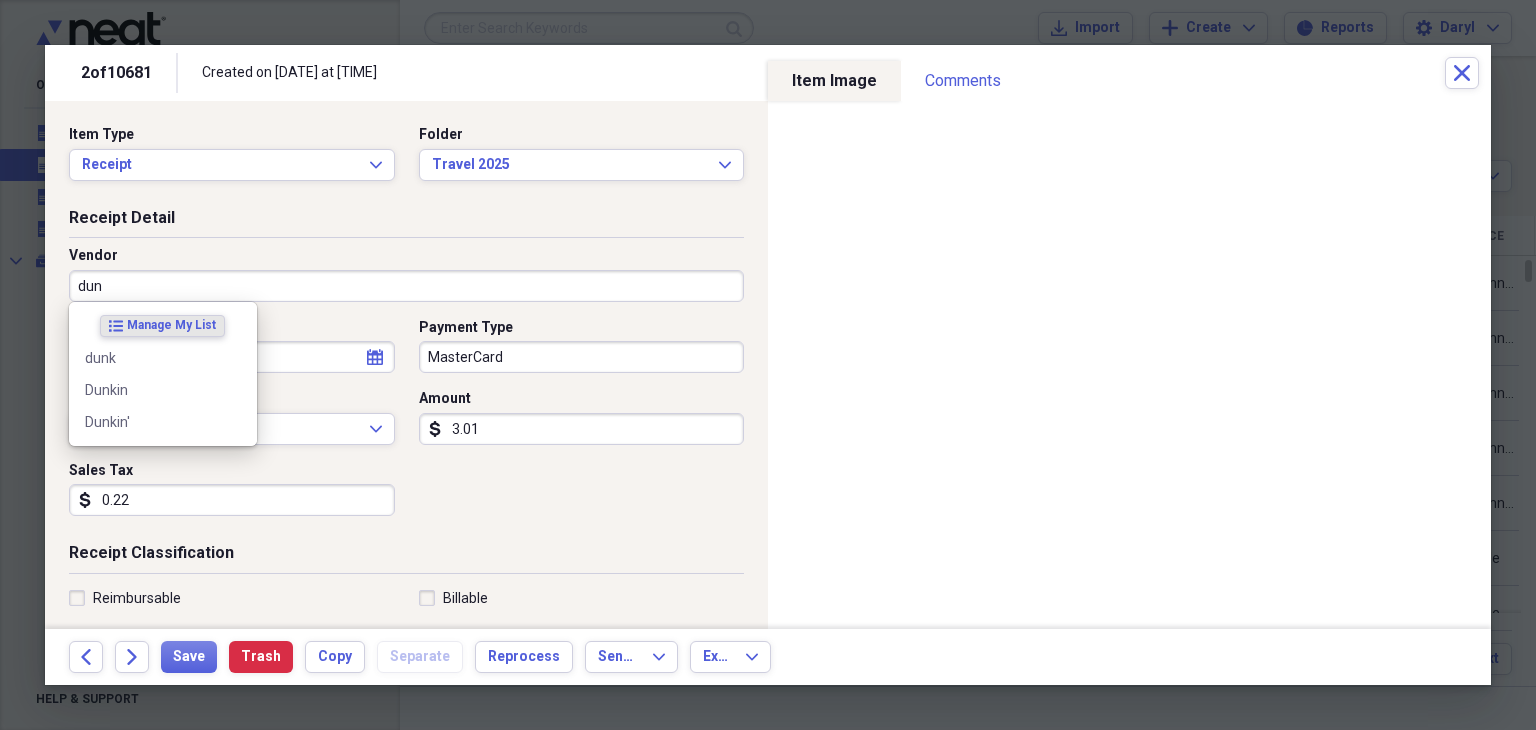 type on "dunk" 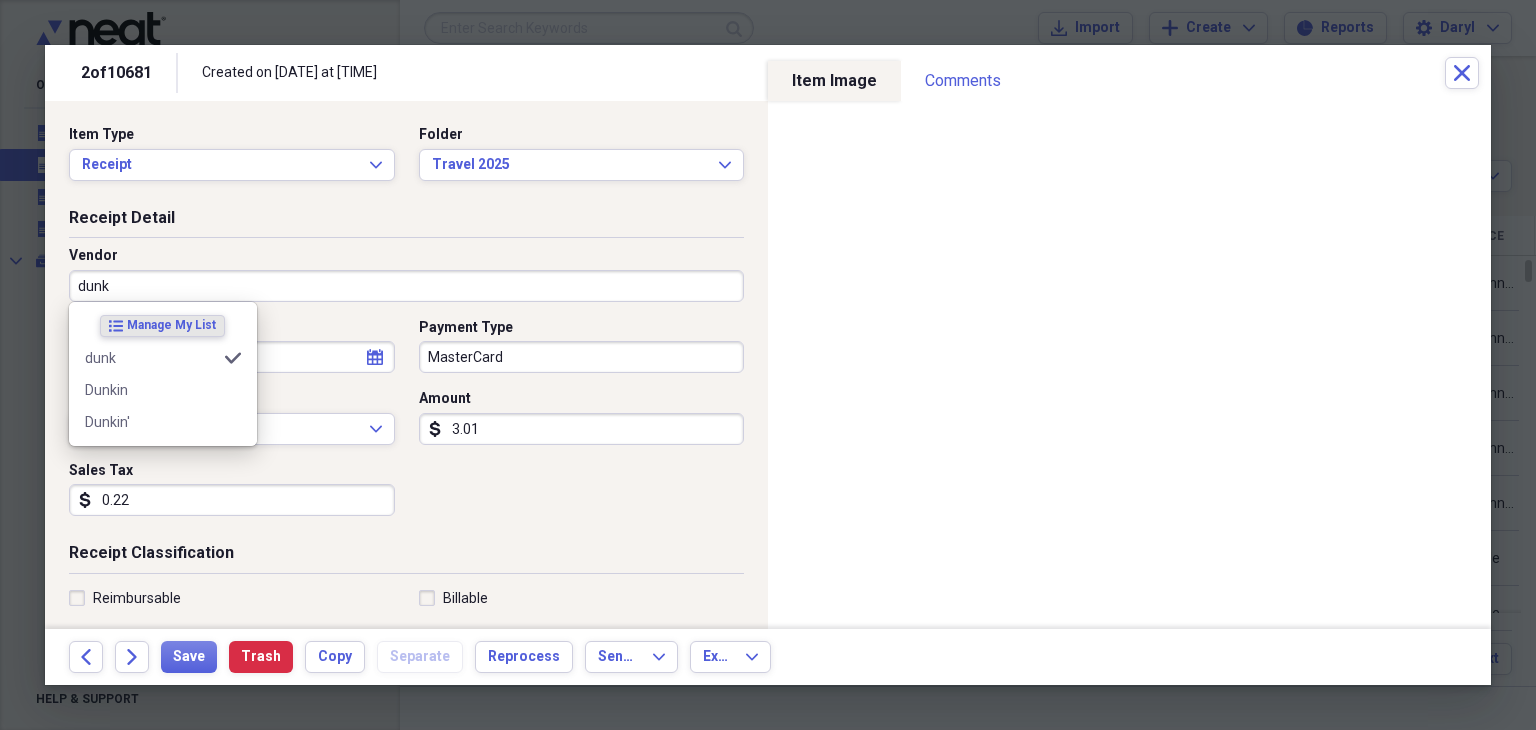 type on "Drinks/Coffee" 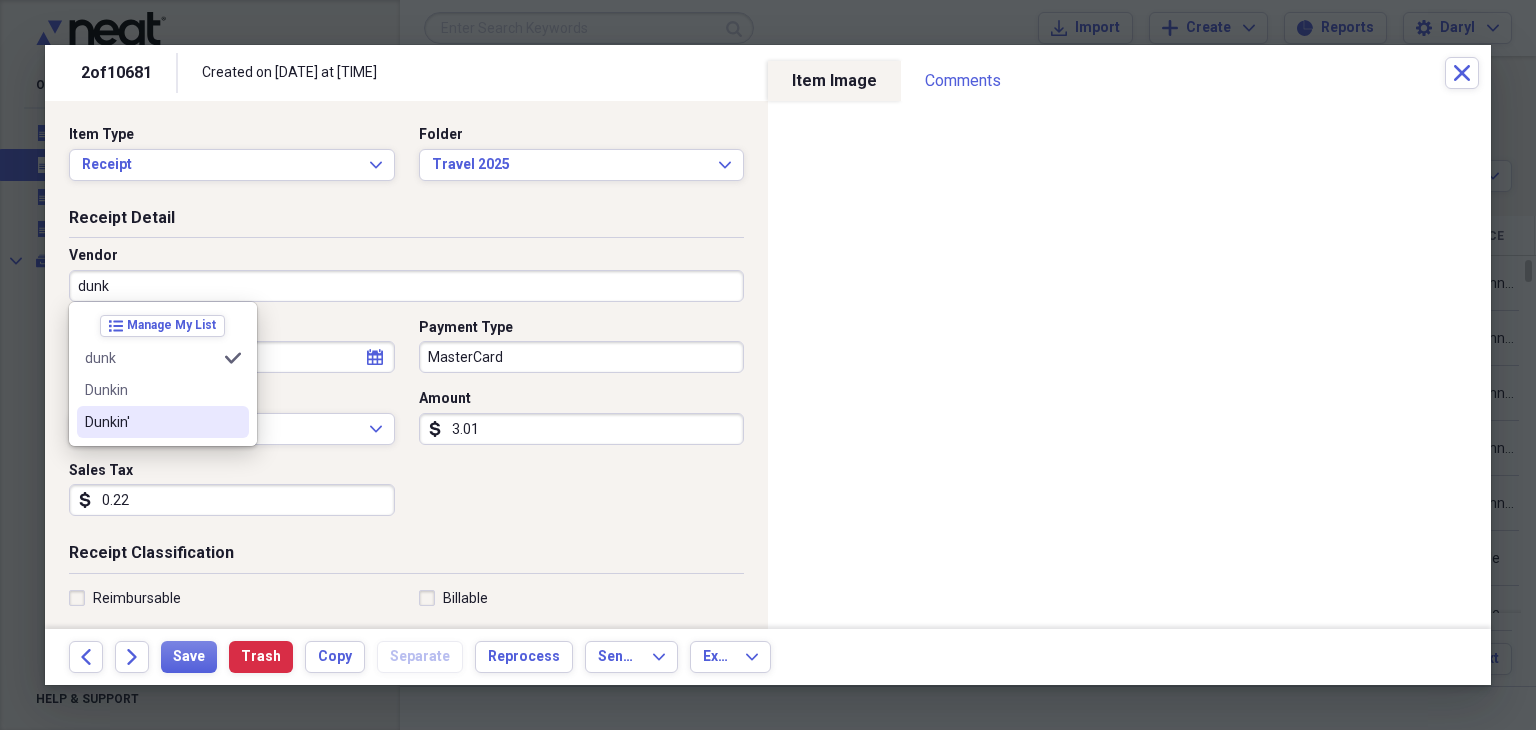 click on "Dunkin'" at bounding box center (151, 422) 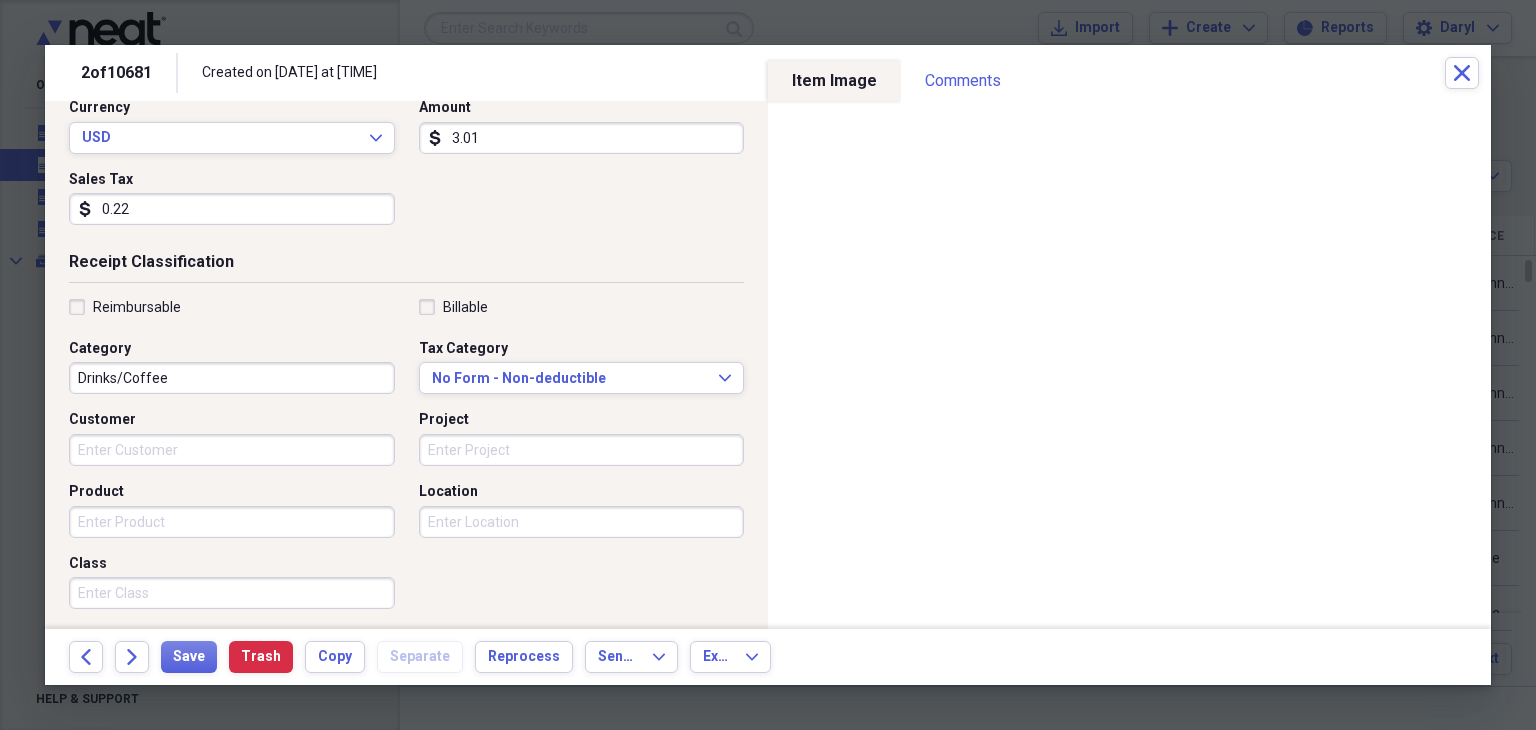 scroll, scrollTop: 300, scrollLeft: 0, axis: vertical 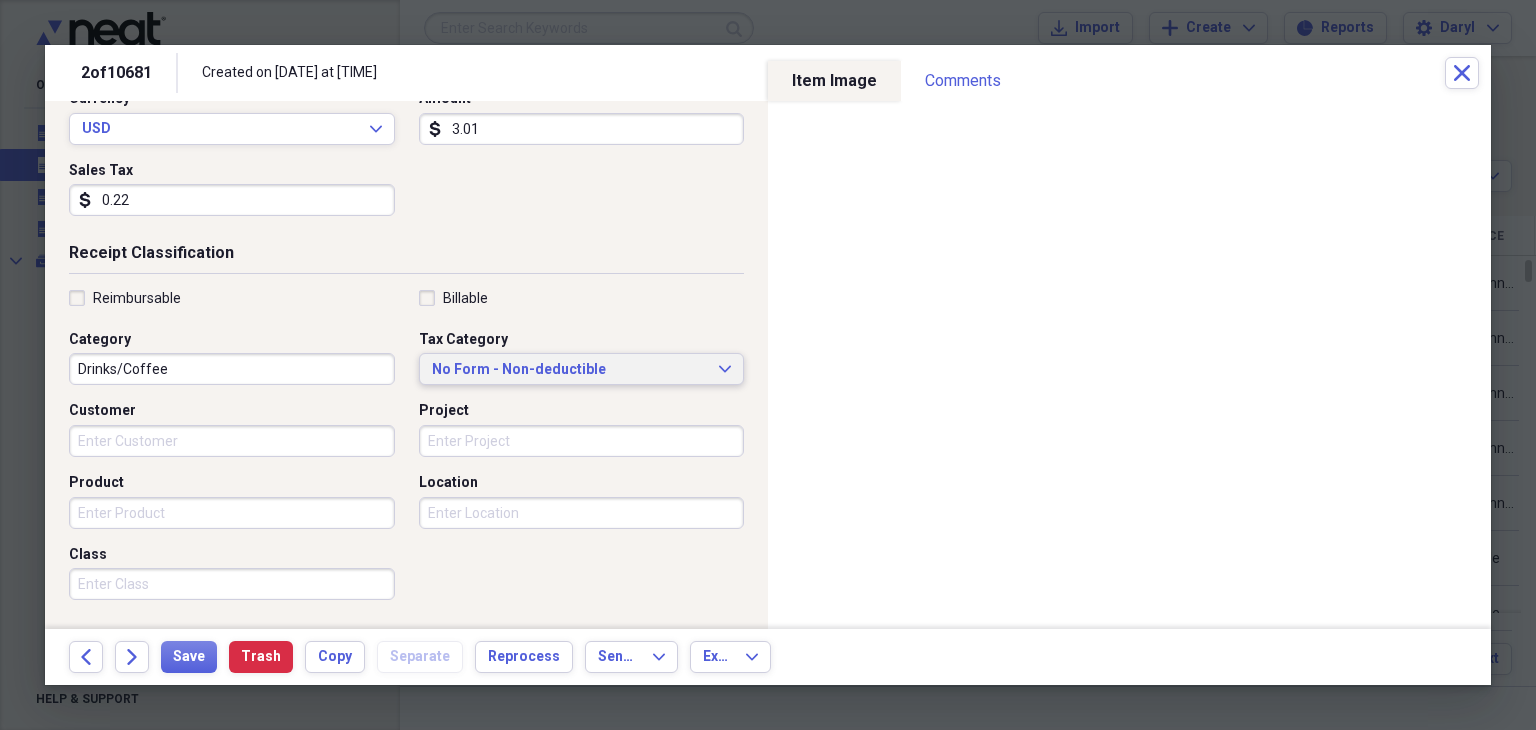 click on "No Form - Non-deductible" at bounding box center (570, 370) 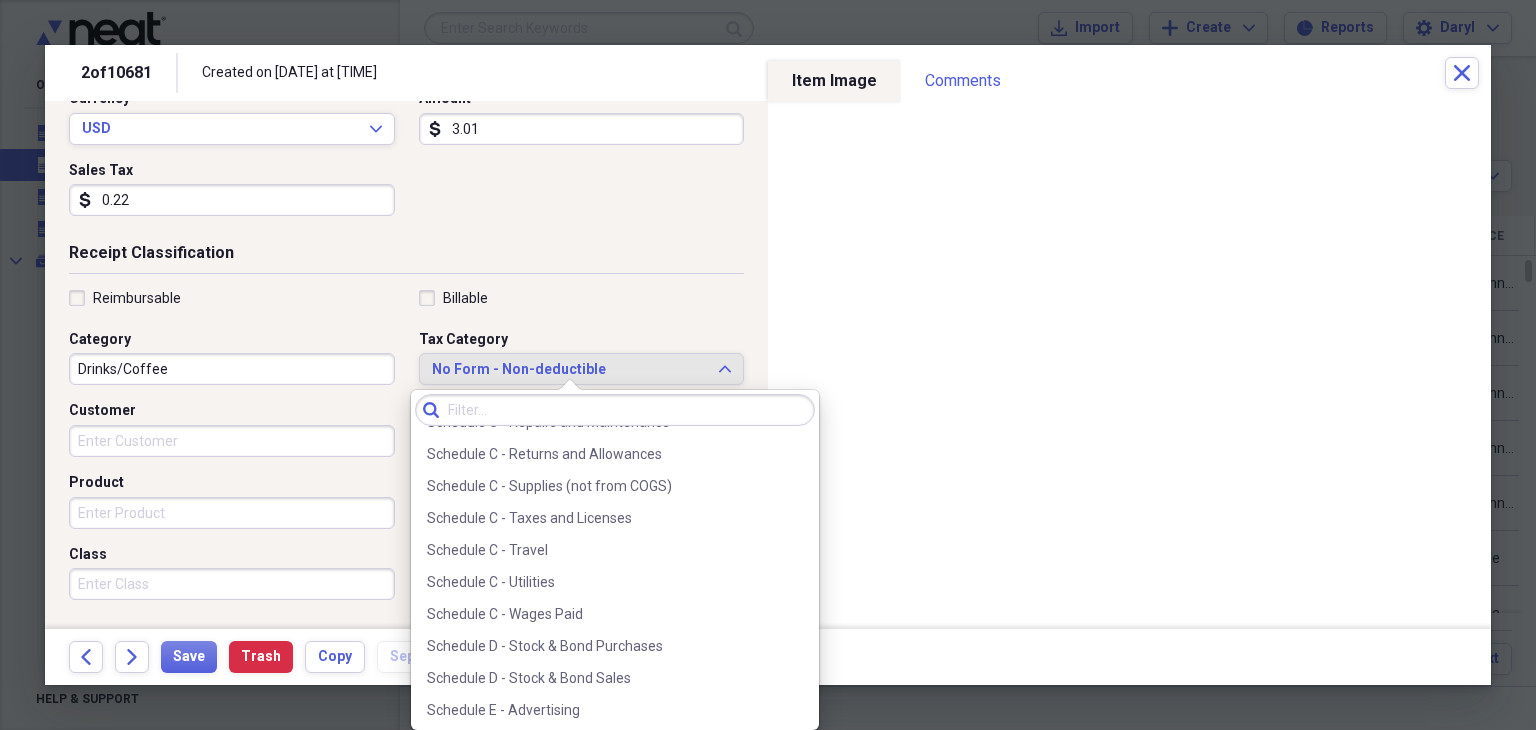 scroll, scrollTop: 4400, scrollLeft: 0, axis: vertical 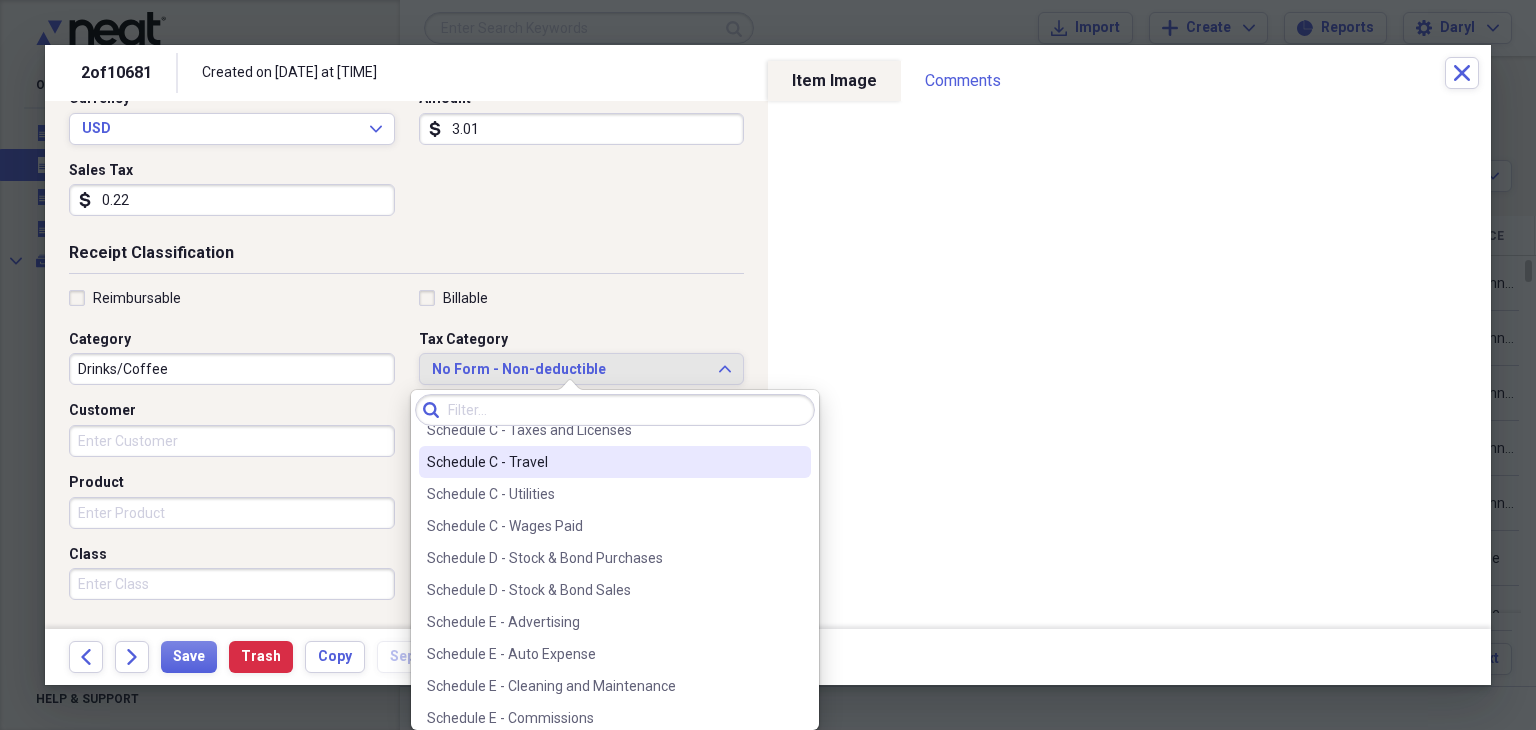 click on "Schedule C - Travel" at bounding box center (603, 462) 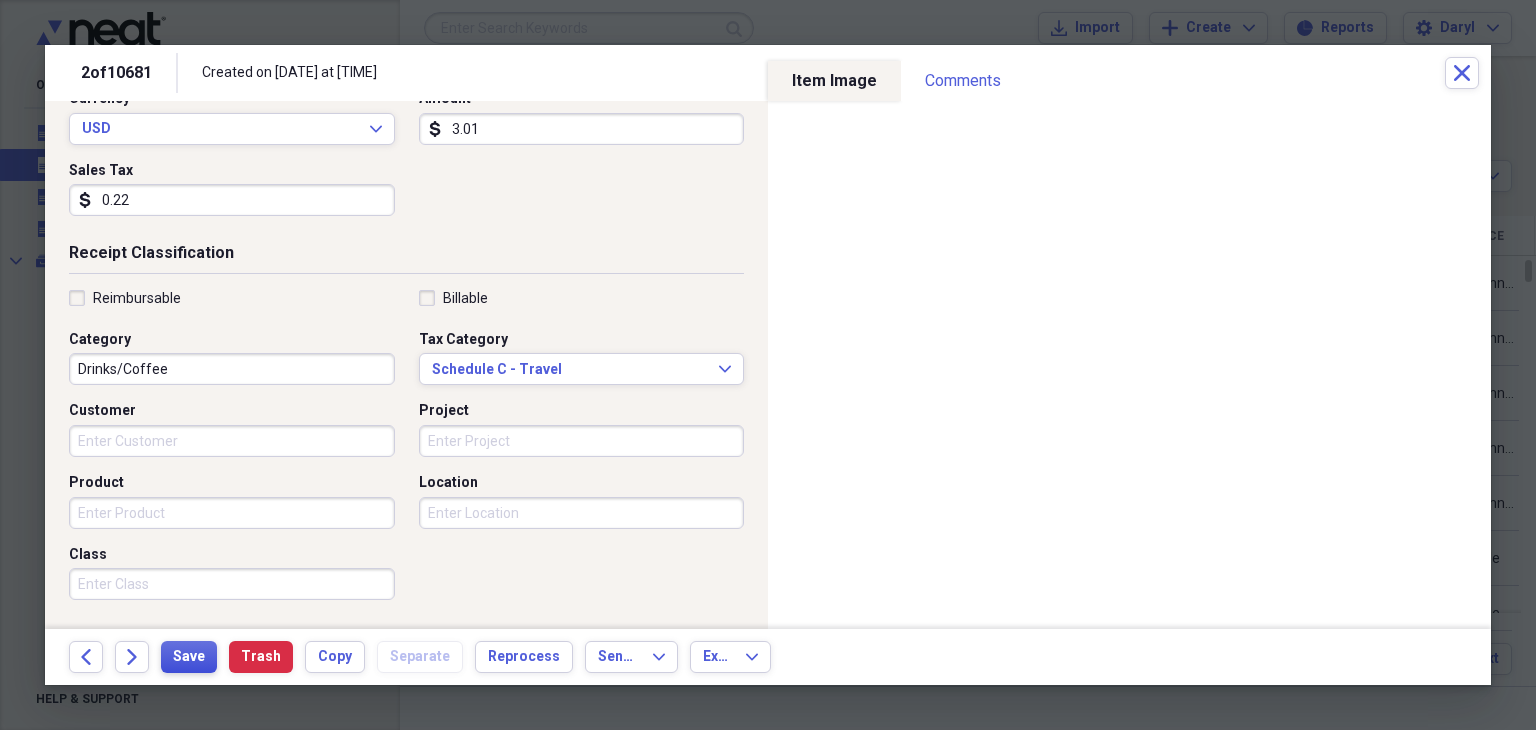 click on "Save" at bounding box center (189, 657) 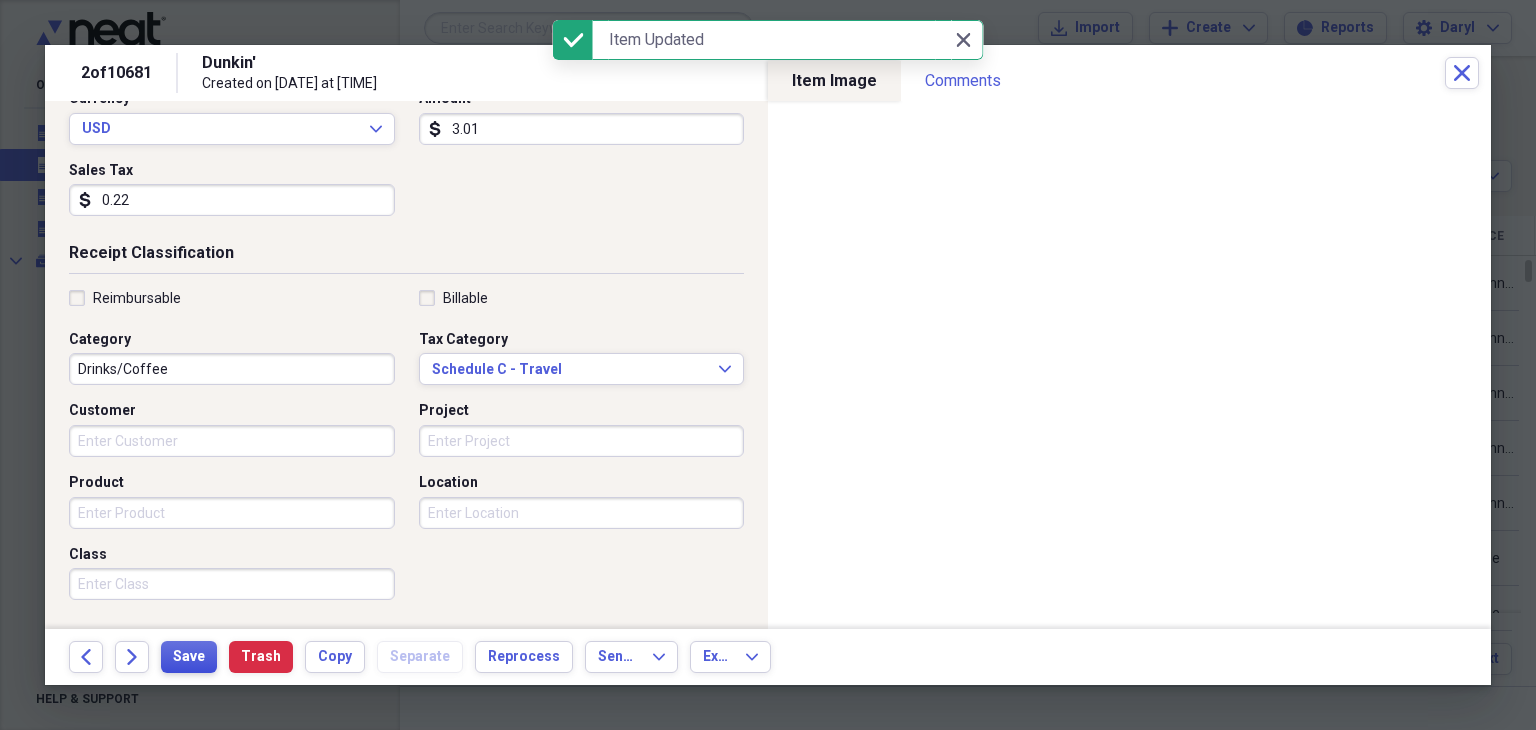 scroll, scrollTop: 0, scrollLeft: 0, axis: both 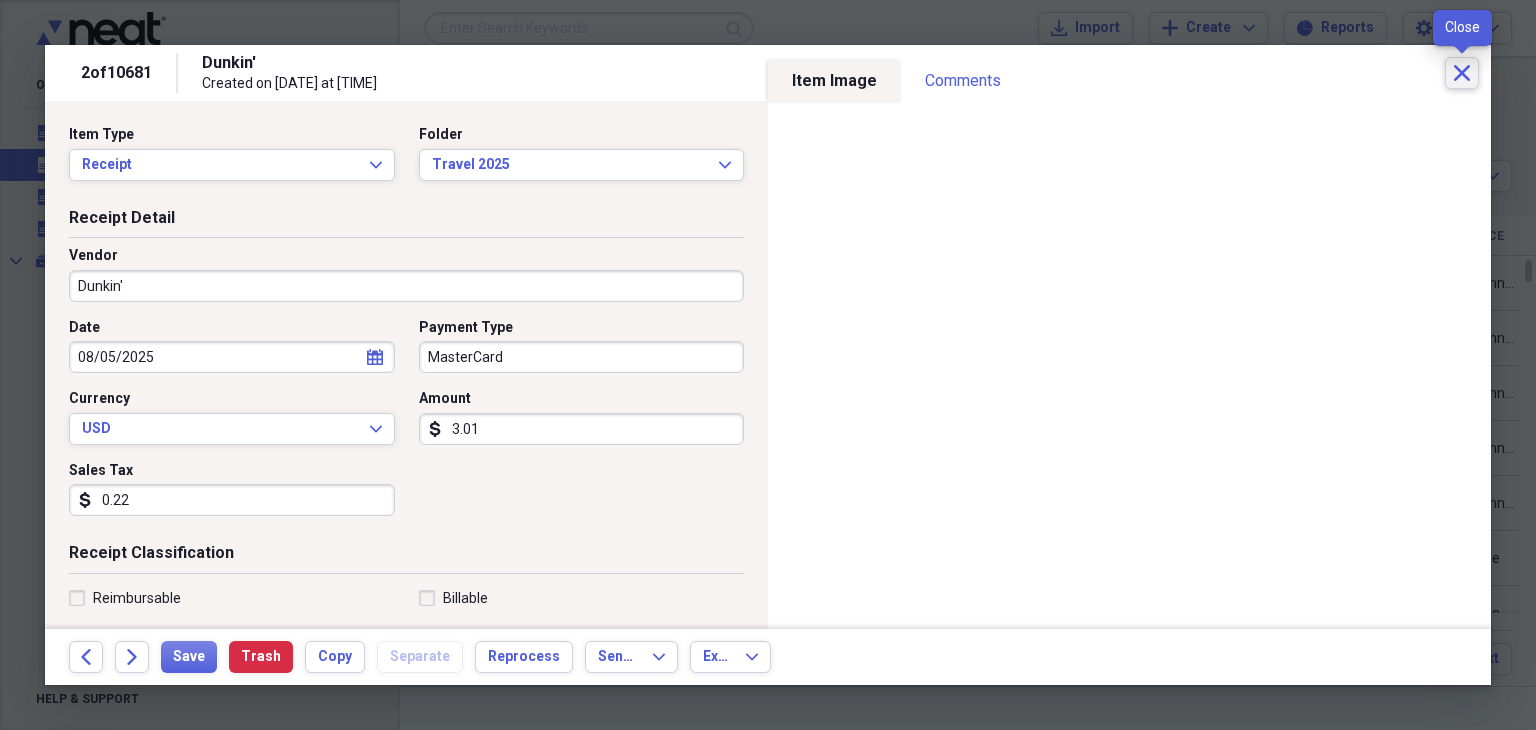 click on "Close" 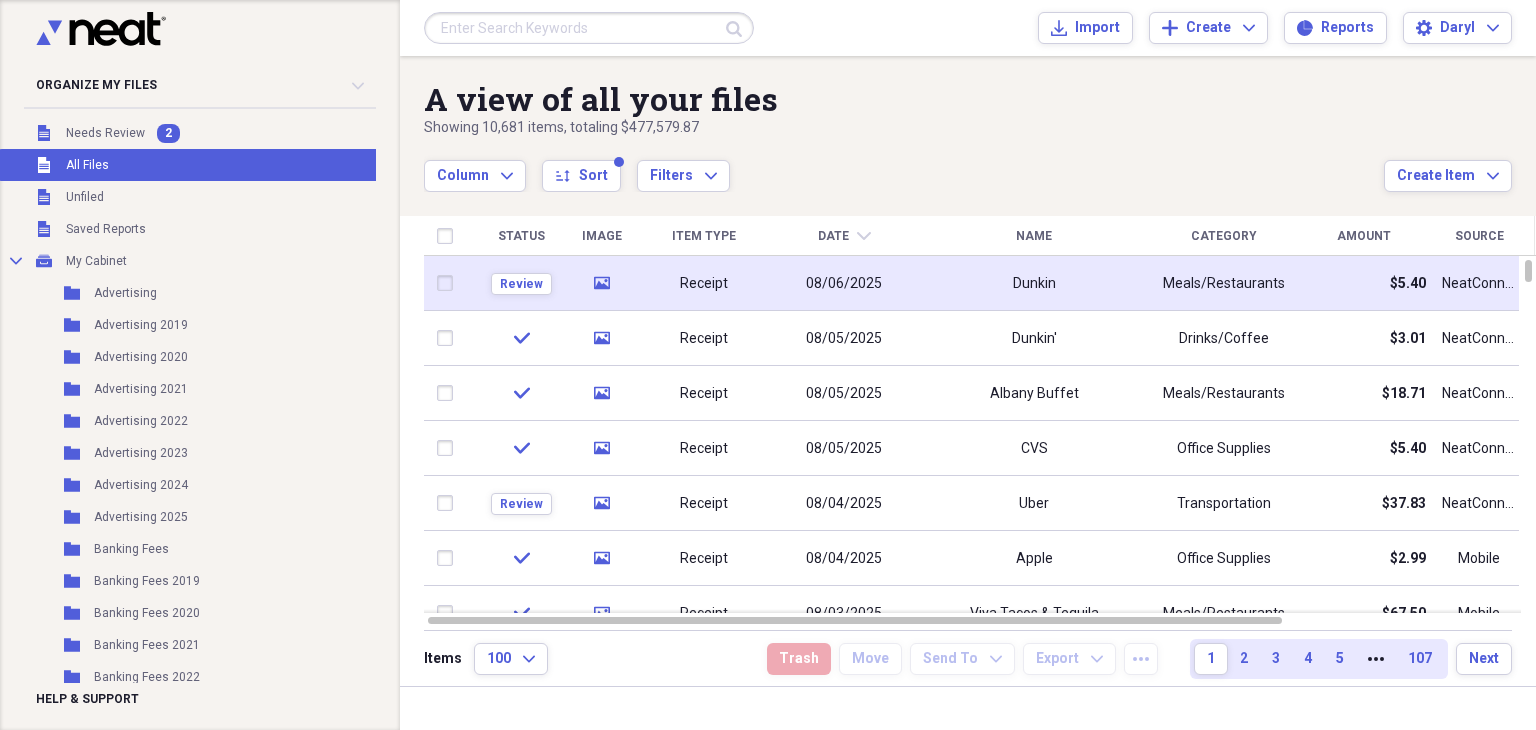 click on "media" at bounding box center [601, 283] 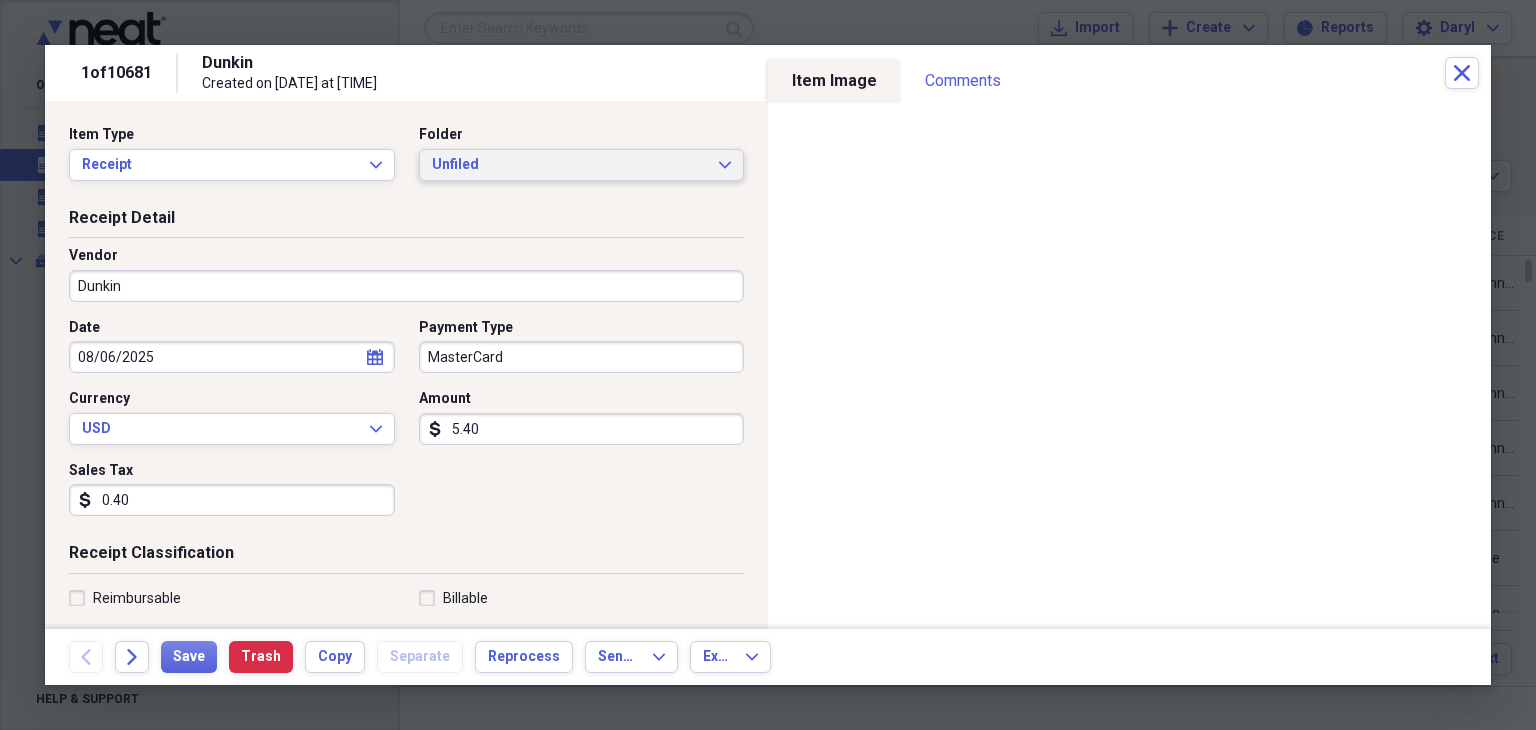 click on "Unfiled" at bounding box center (570, 165) 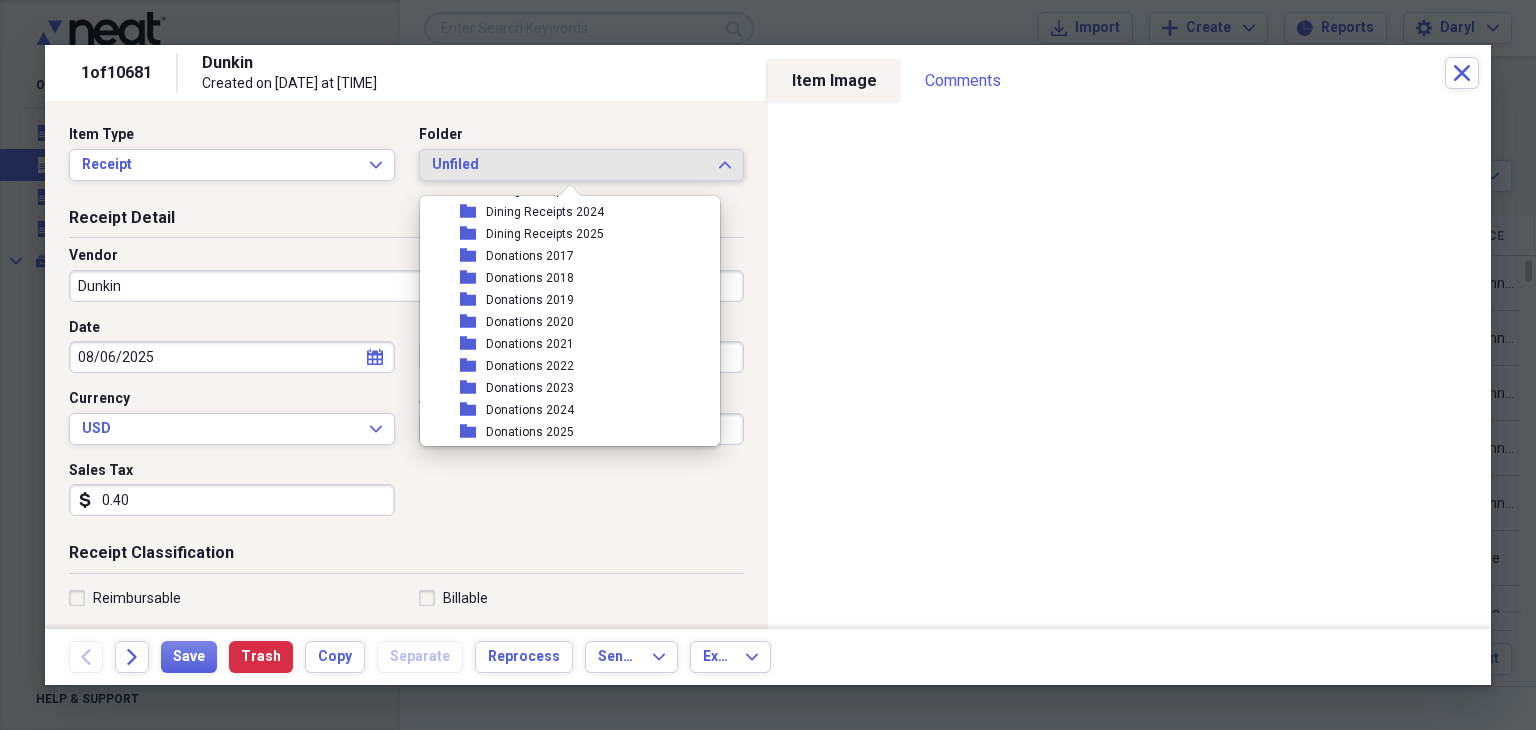 scroll, scrollTop: 1500, scrollLeft: 0, axis: vertical 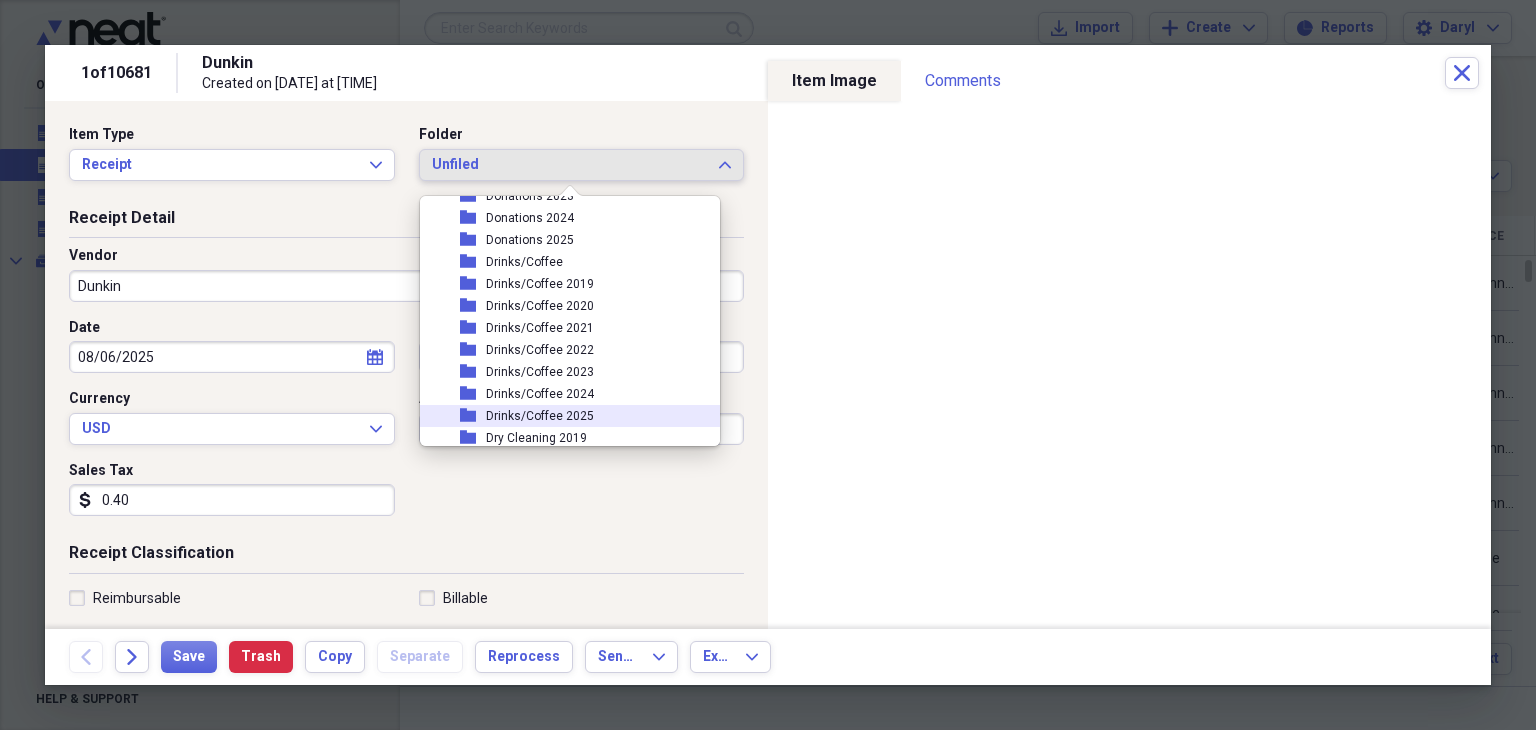 click on "folder Drinks/Coffee 2025" at bounding box center (562, 416) 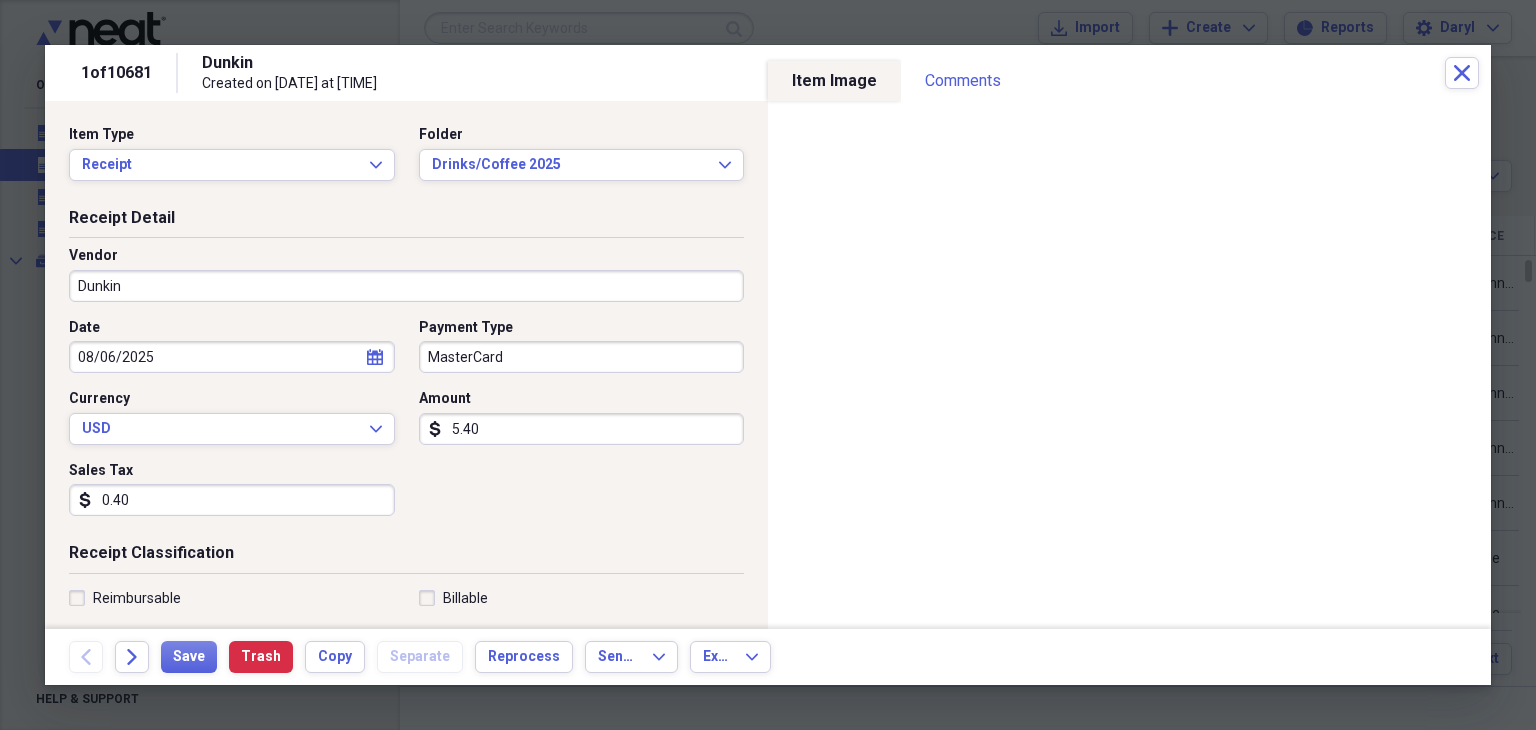 click on "Dunkin" at bounding box center [406, 286] 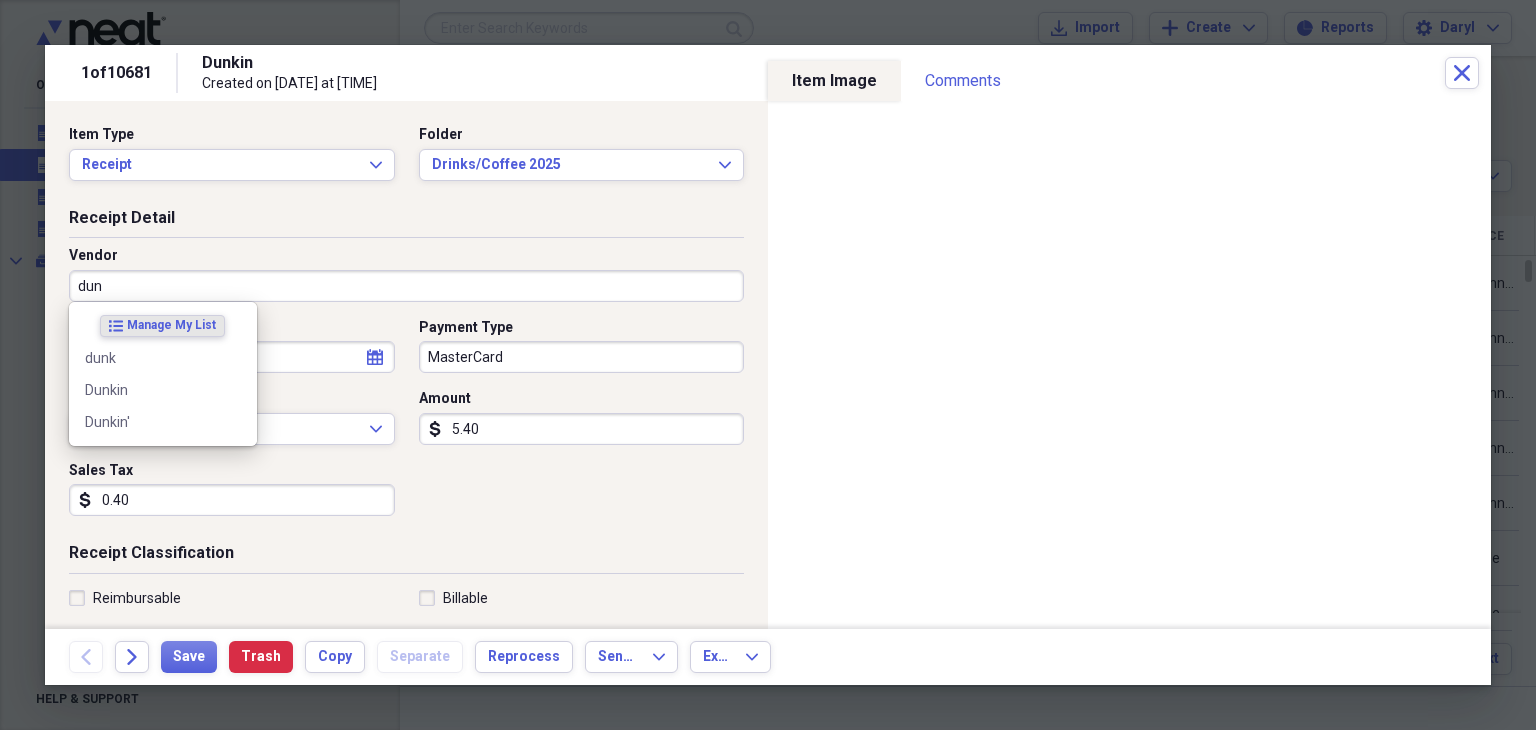 type on "dunk" 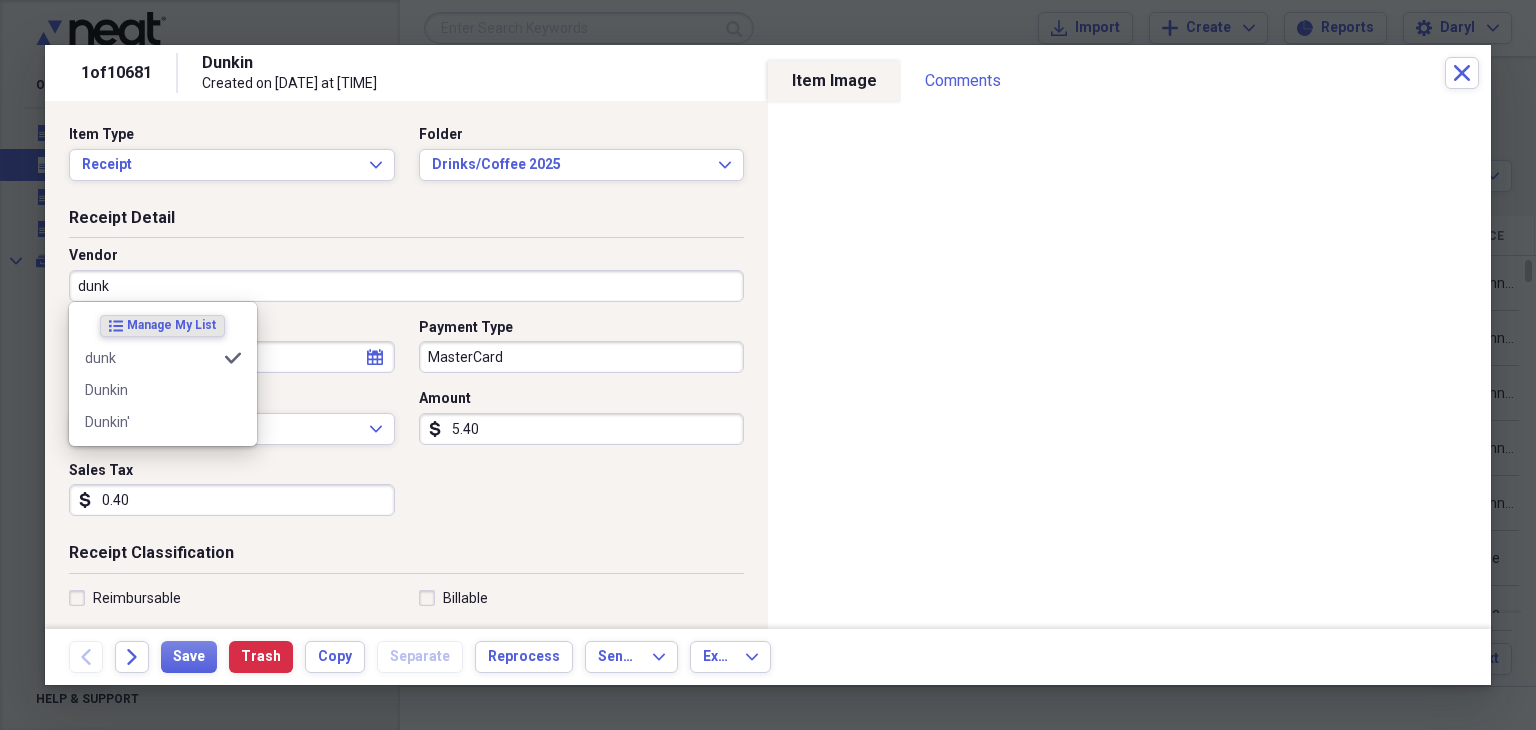 type on "Drinks/Coffee" 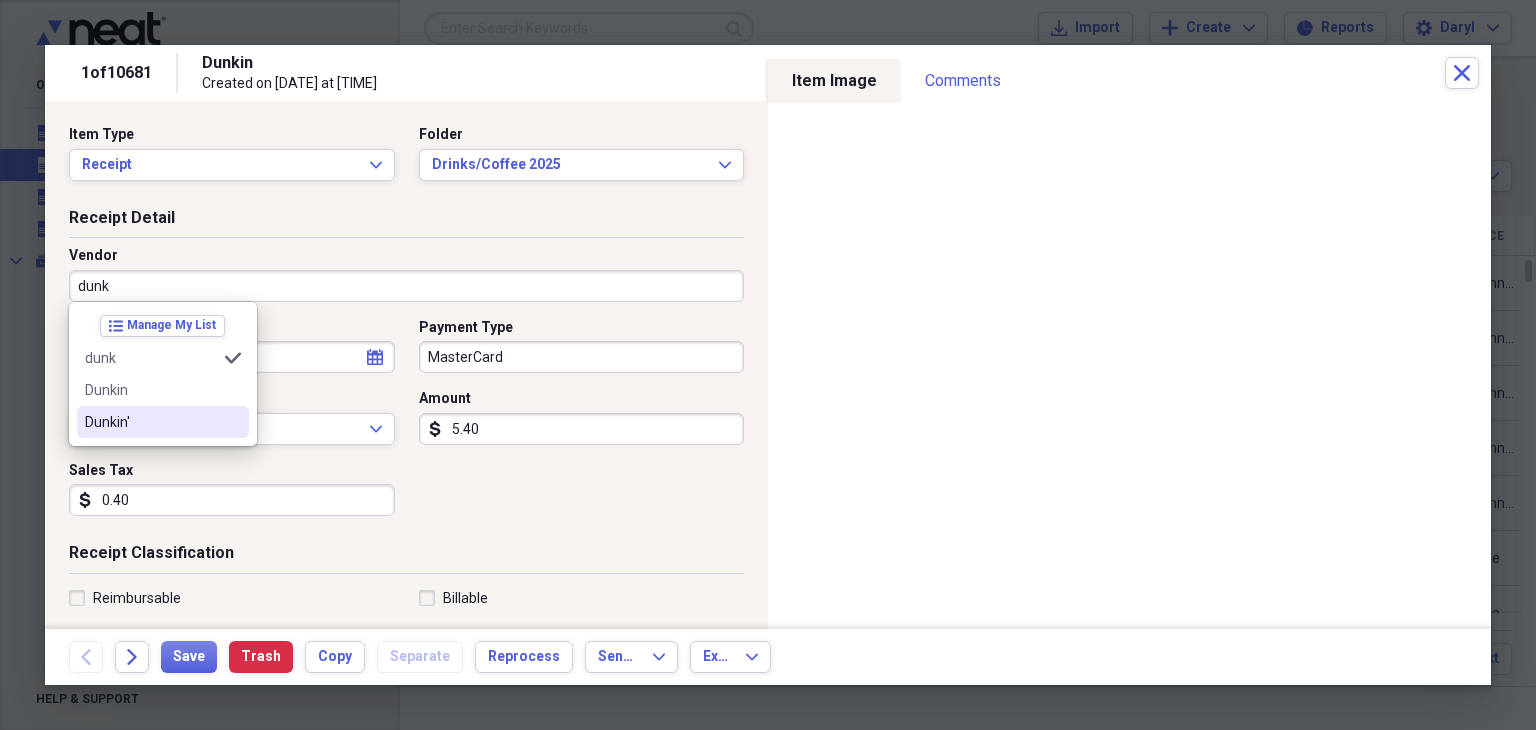 click on "Dunkin'" at bounding box center (151, 422) 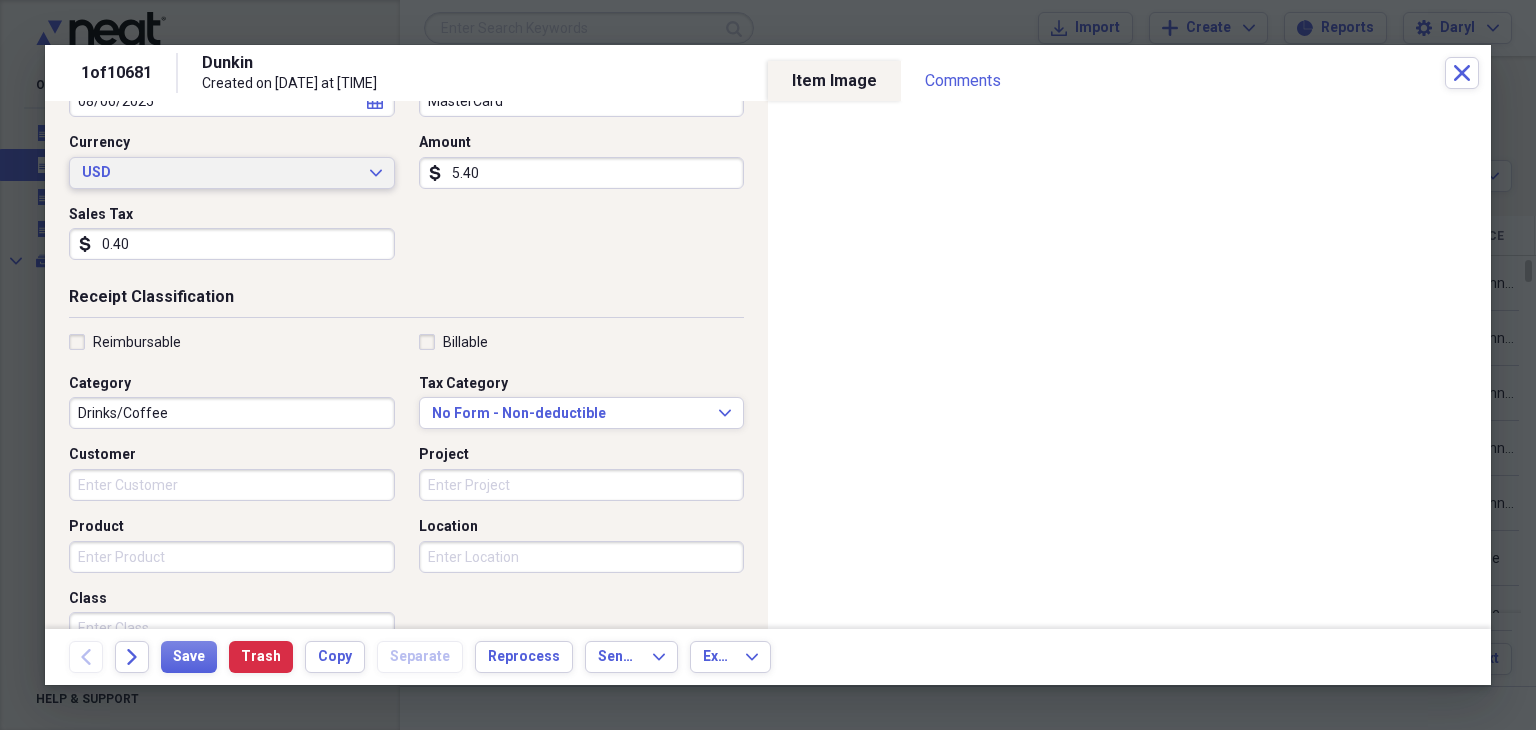 scroll, scrollTop: 300, scrollLeft: 0, axis: vertical 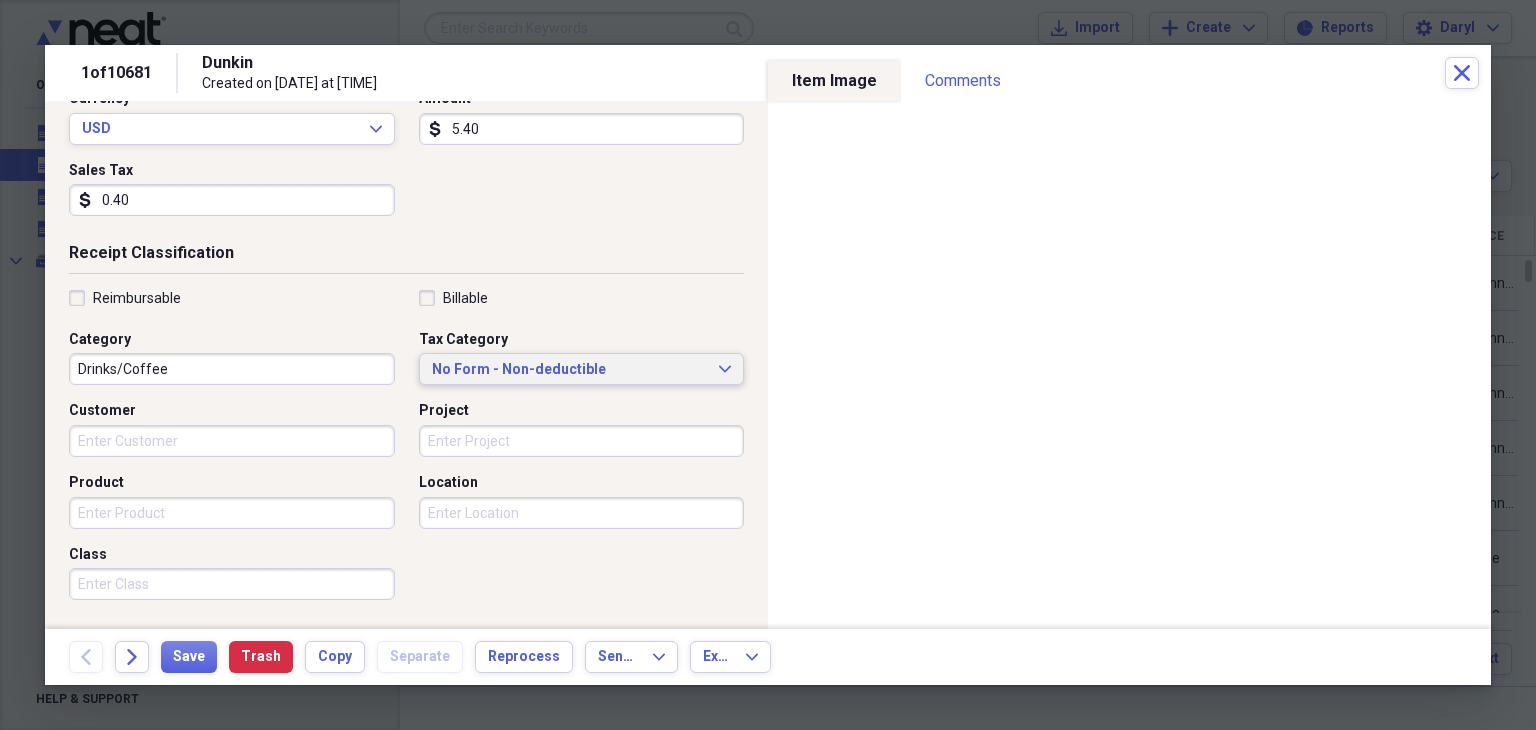click on "No Form - Non-deductible" at bounding box center (570, 370) 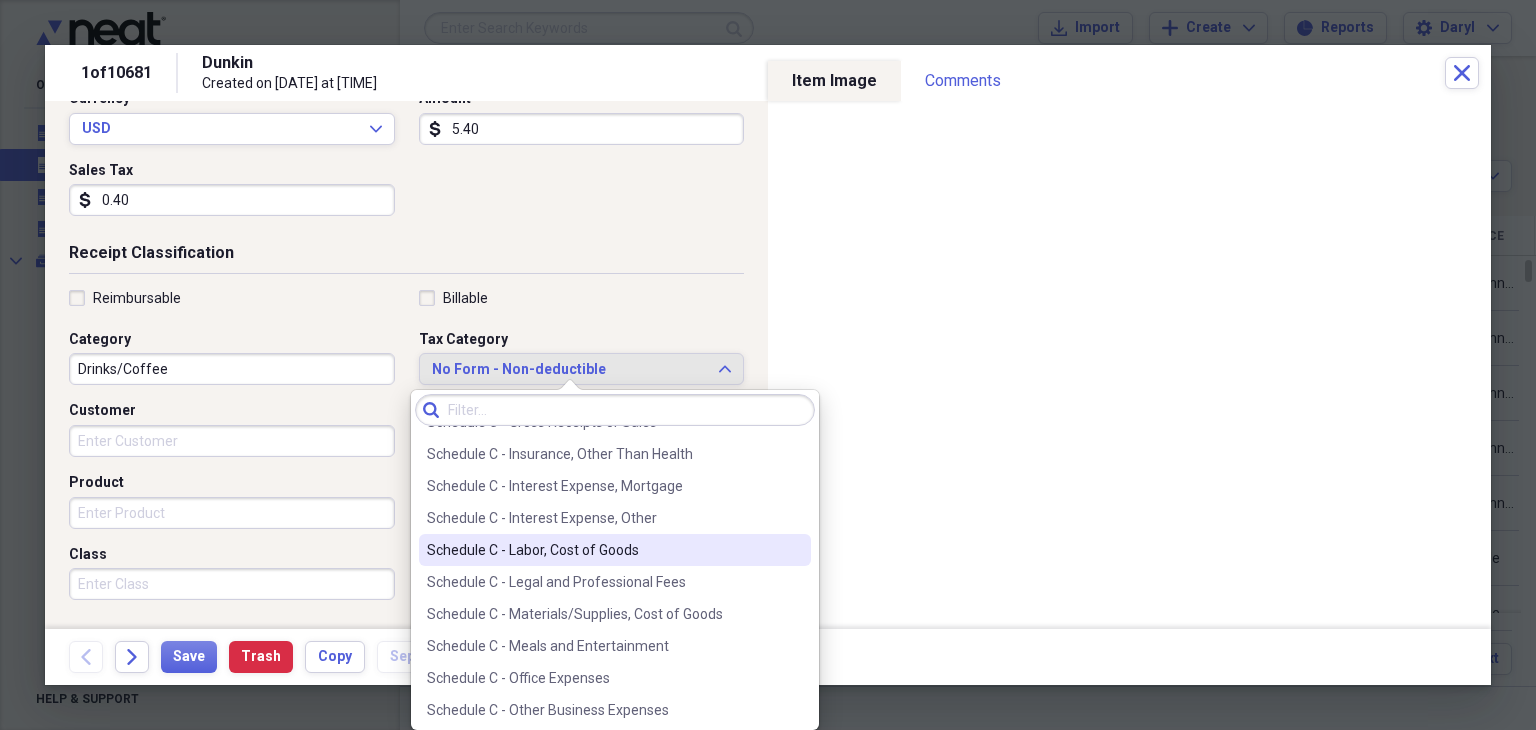 scroll, scrollTop: 3900, scrollLeft: 0, axis: vertical 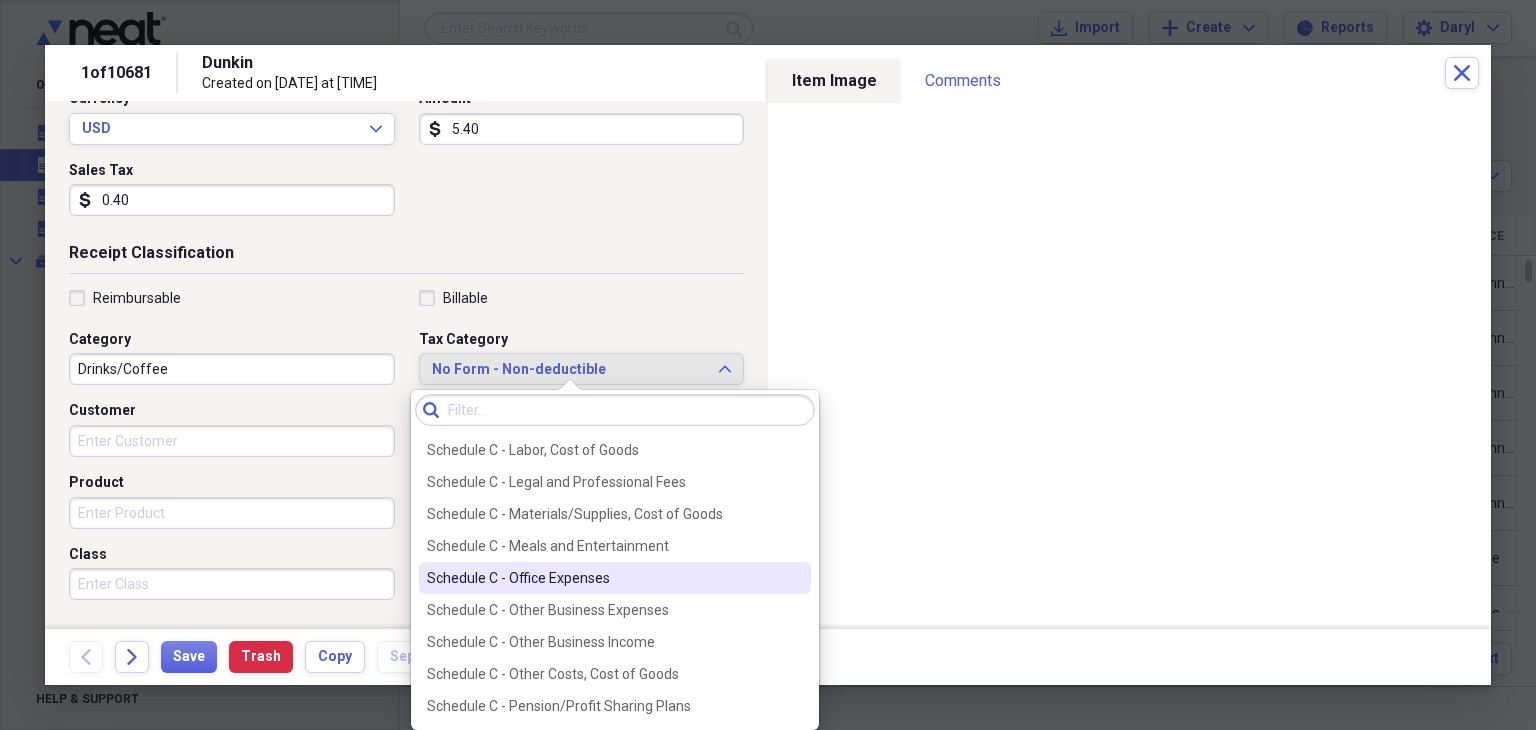 click on "Schedule C - Office Expenses" at bounding box center (615, 578) 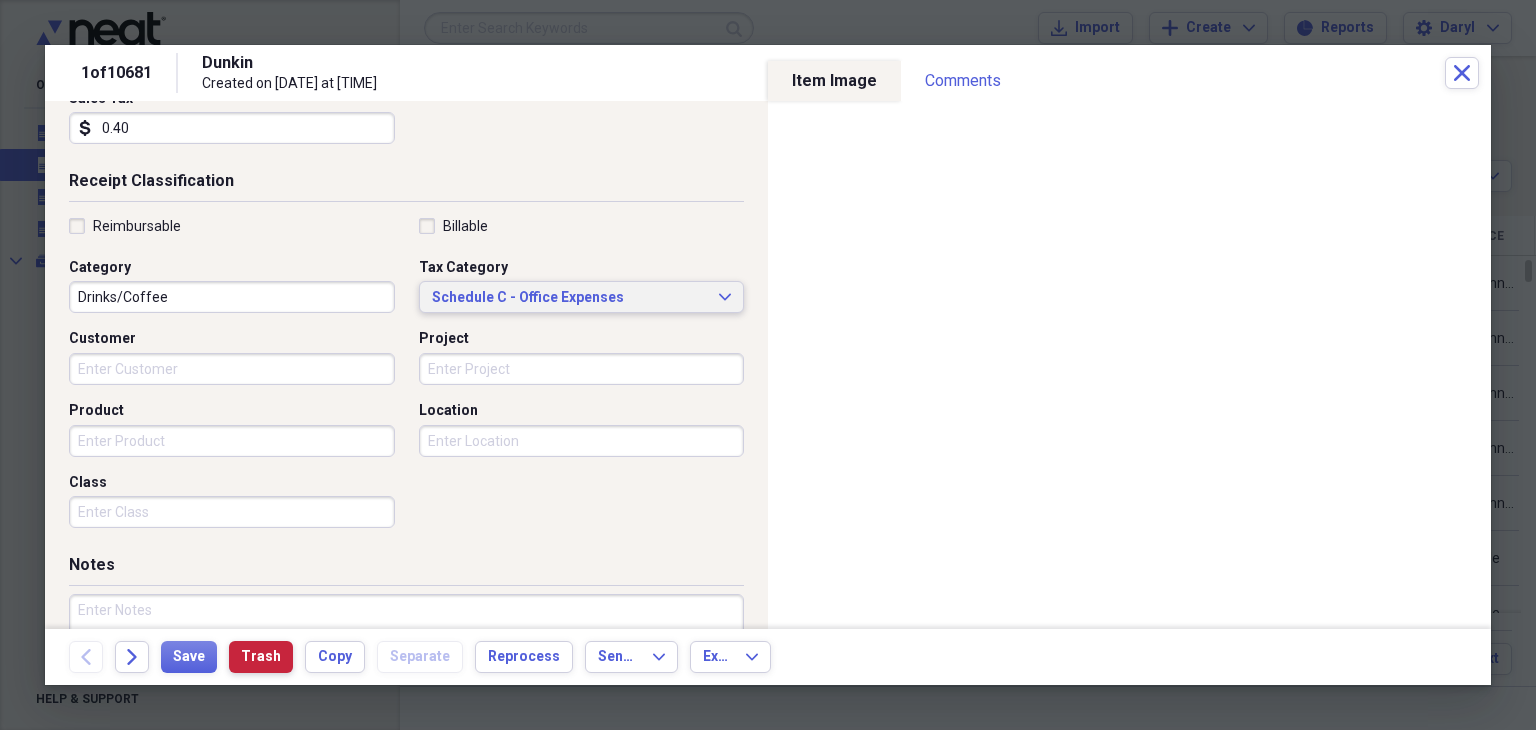 scroll, scrollTop: 400, scrollLeft: 0, axis: vertical 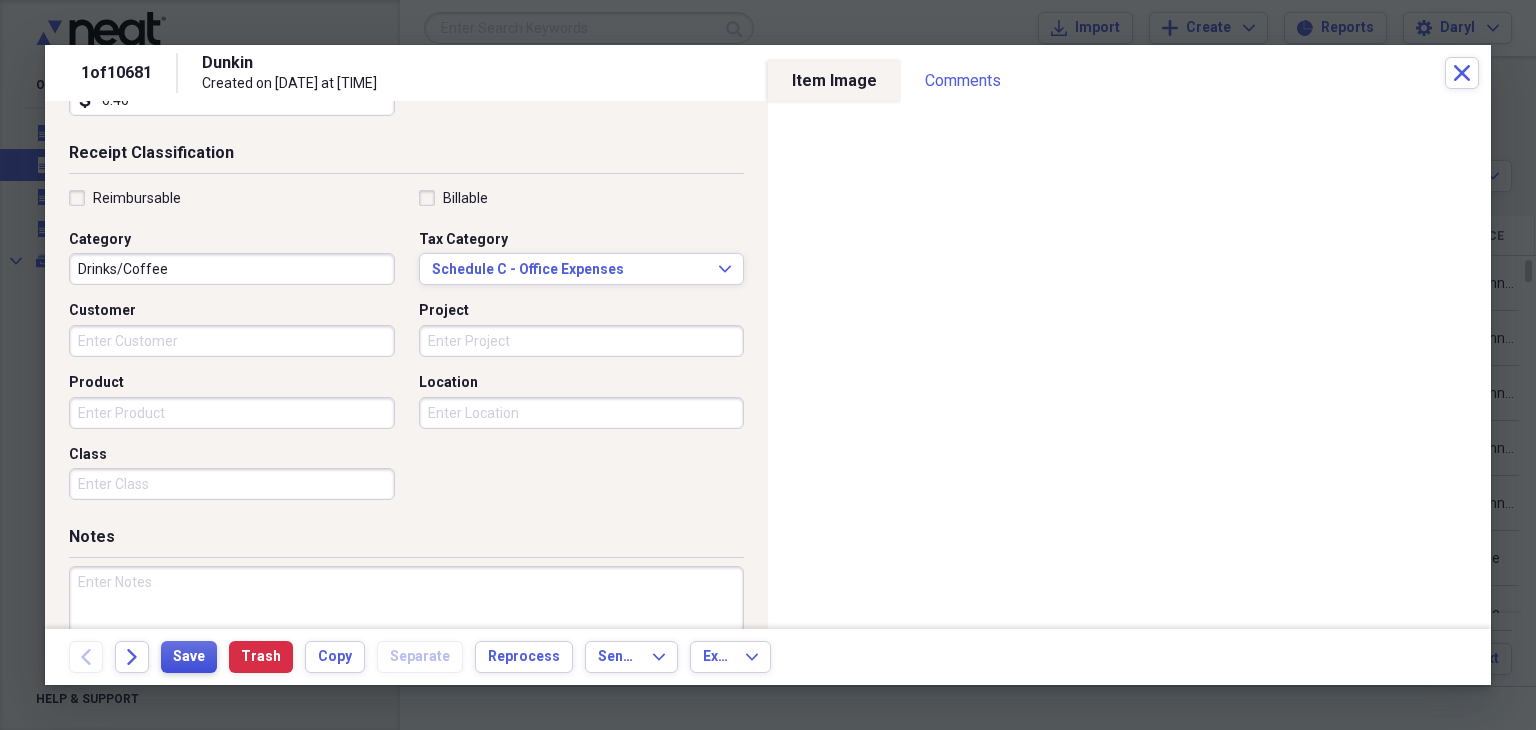 click on "Save" at bounding box center (189, 657) 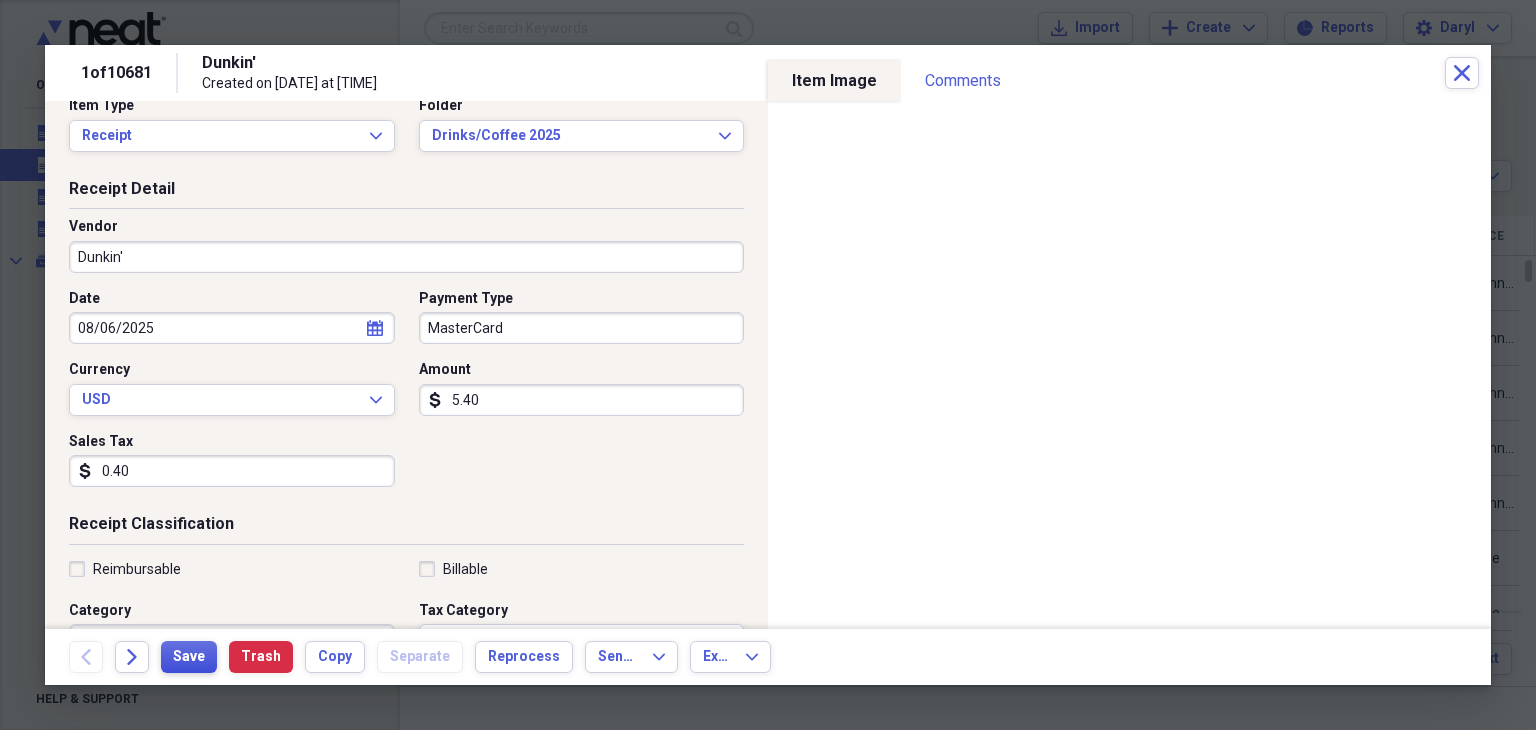 scroll, scrollTop: 0, scrollLeft: 0, axis: both 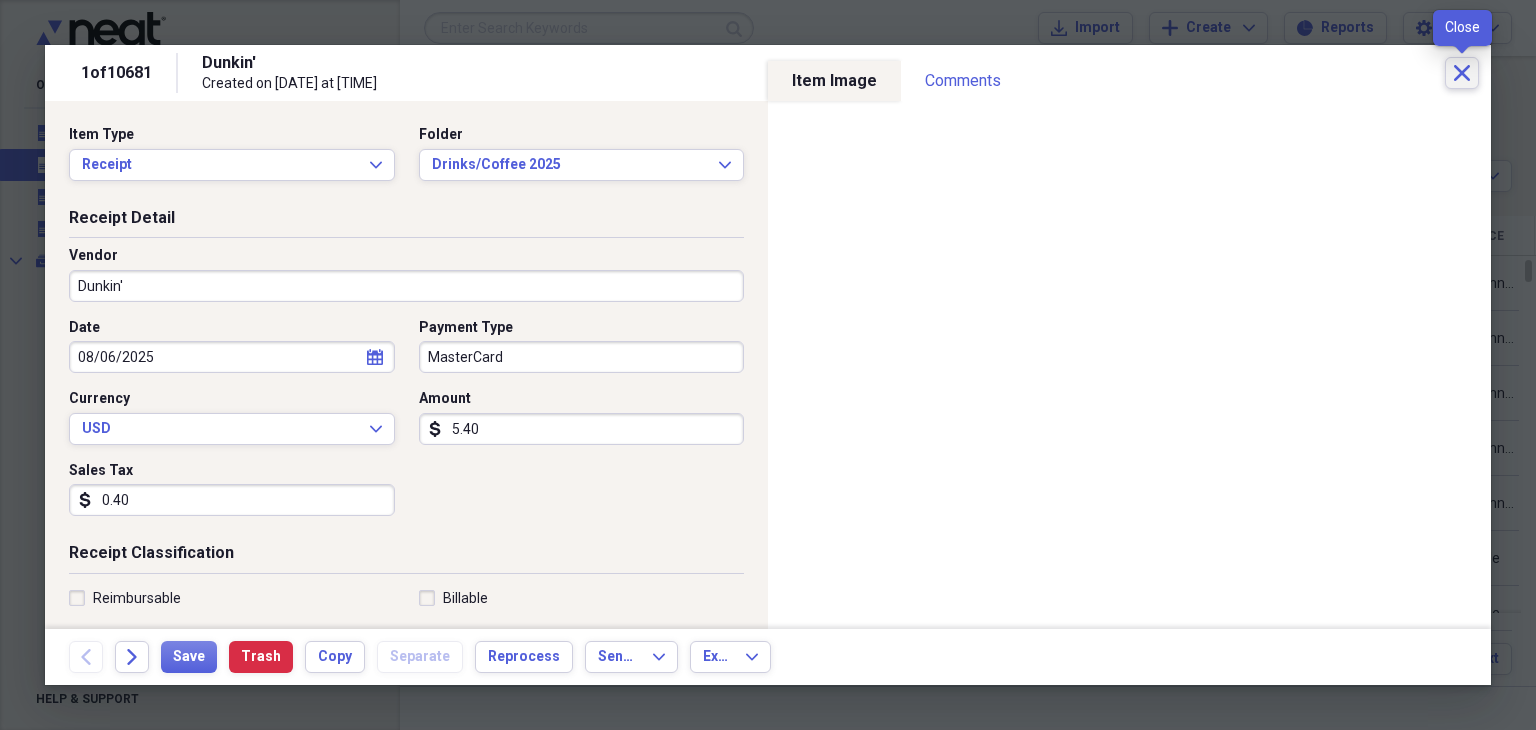 click 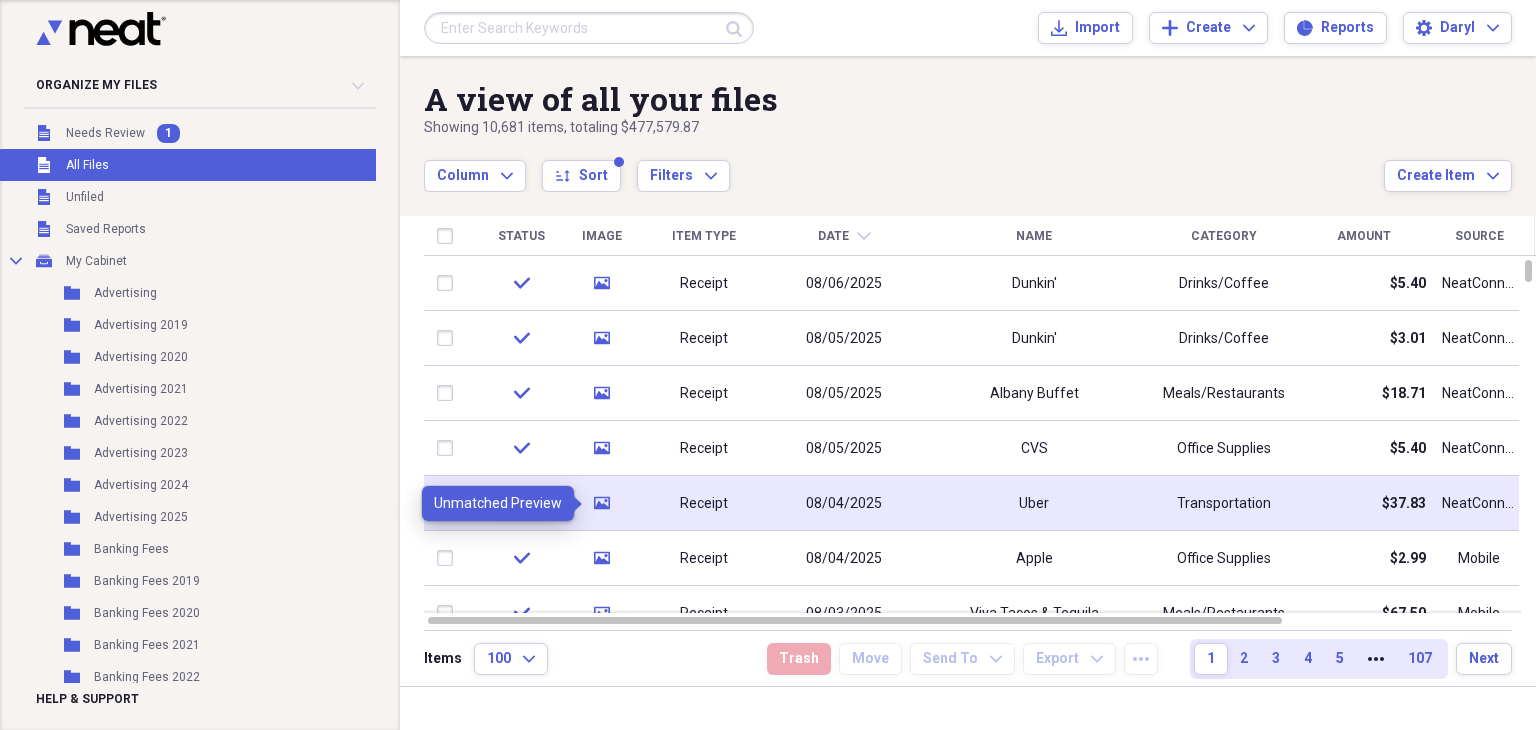 click on "media" 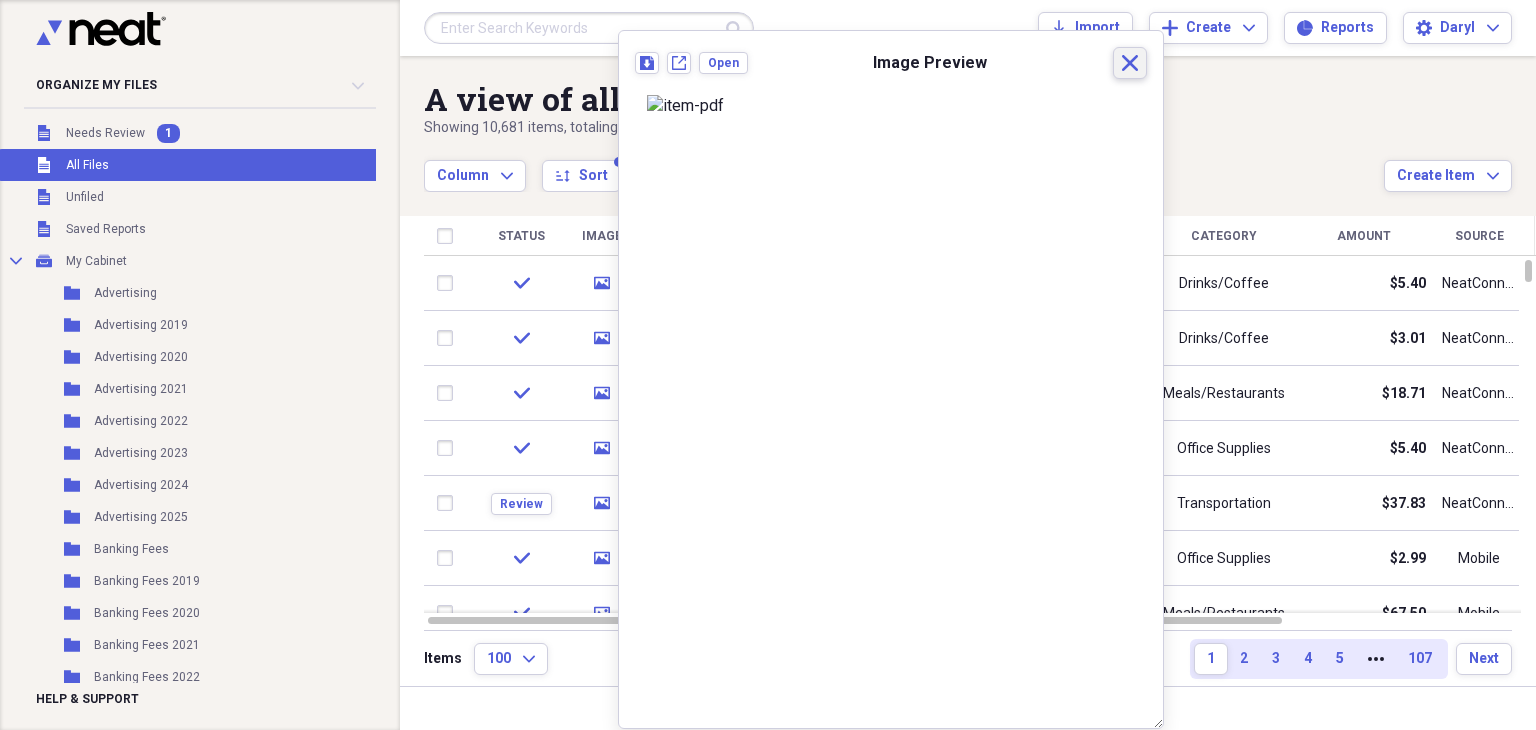 click 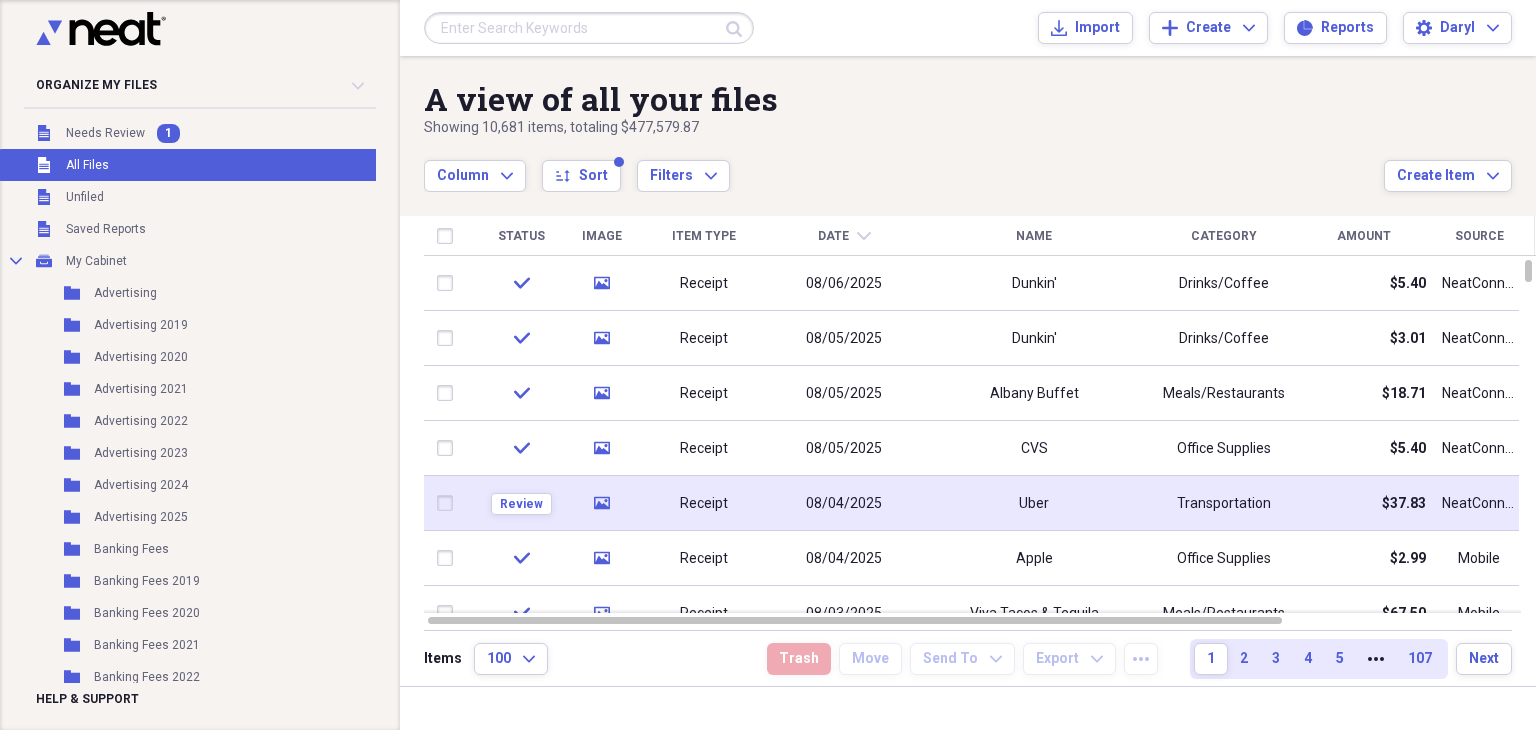 click on "Receipt" at bounding box center (704, 503) 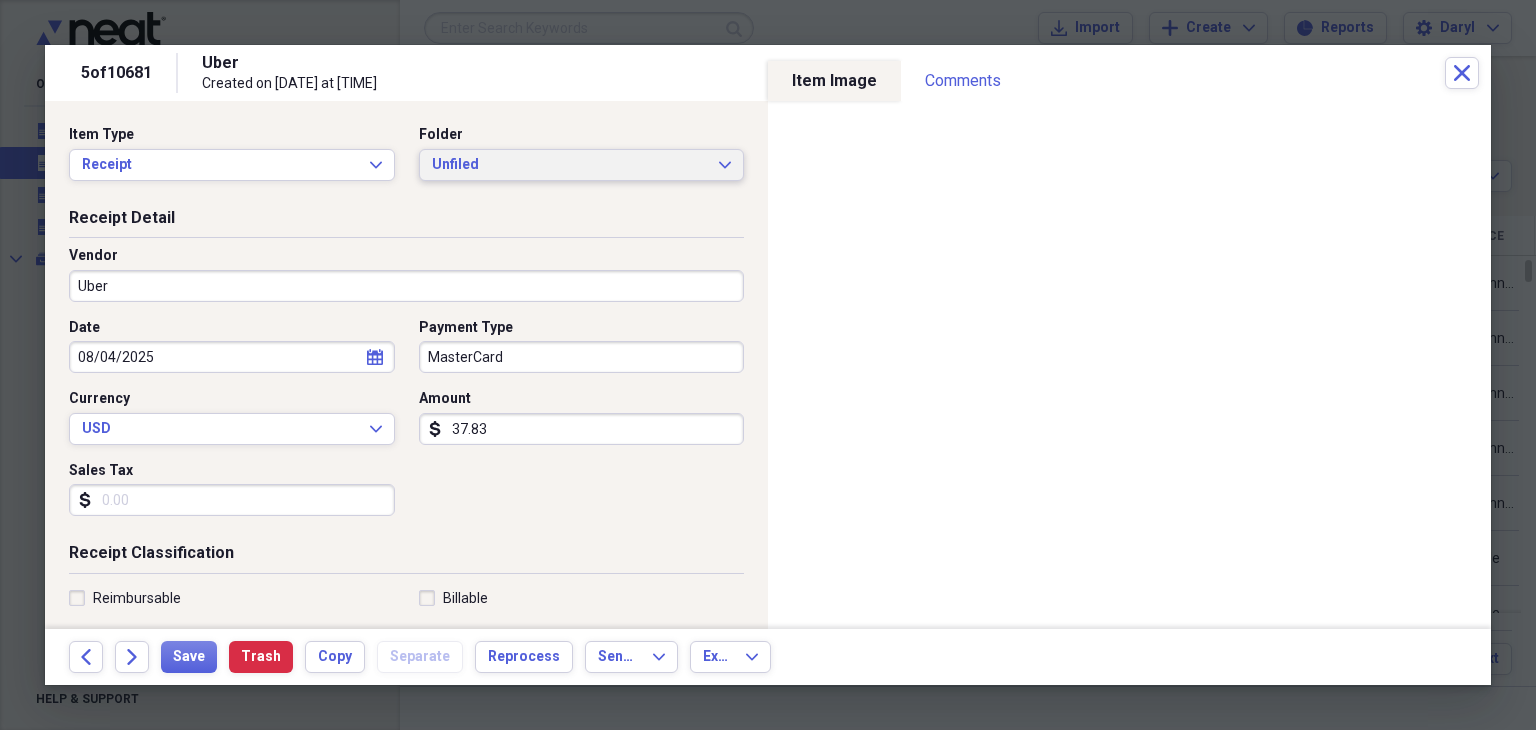 click on "Unfiled Expand" at bounding box center [582, 165] 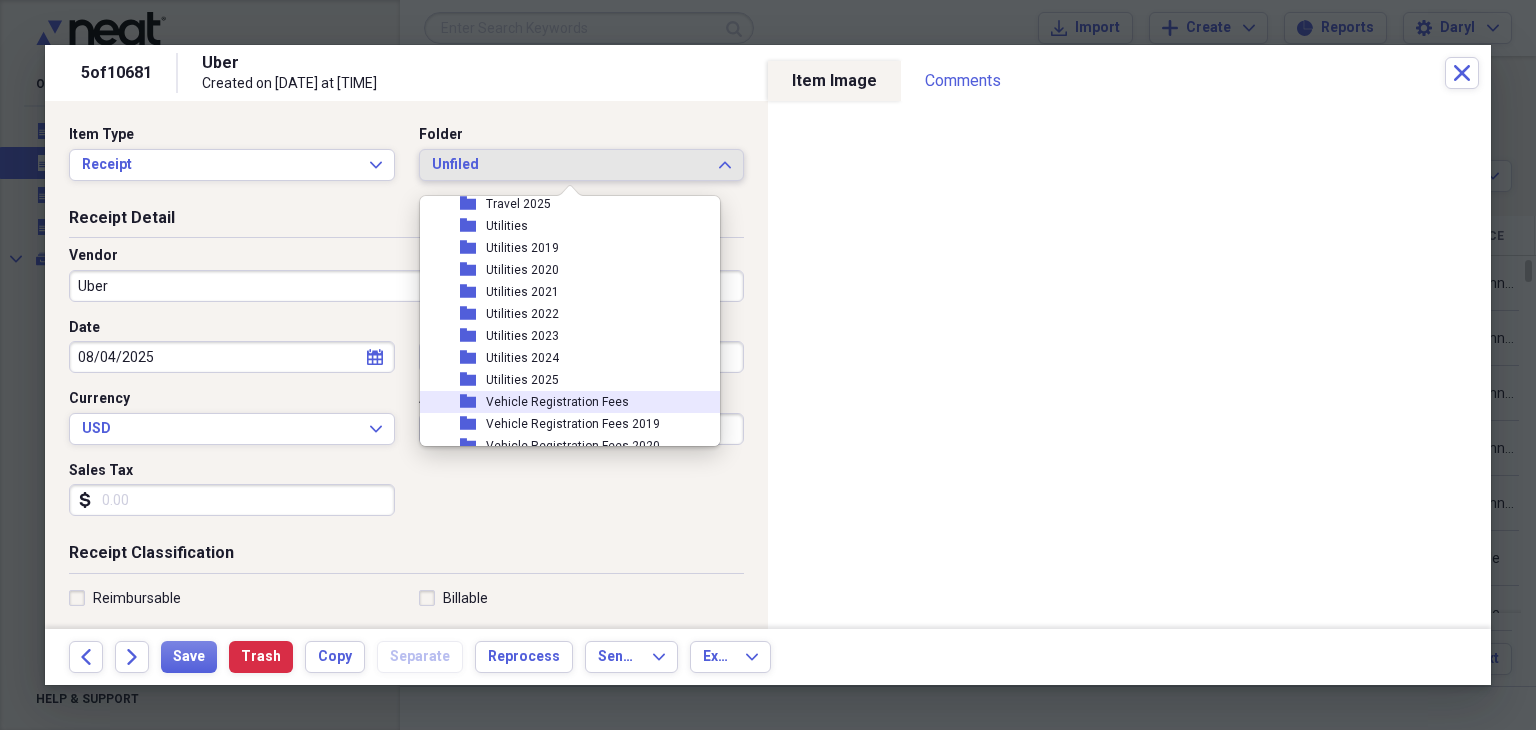 scroll, scrollTop: 6200, scrollLeft: 0, axis: vertical 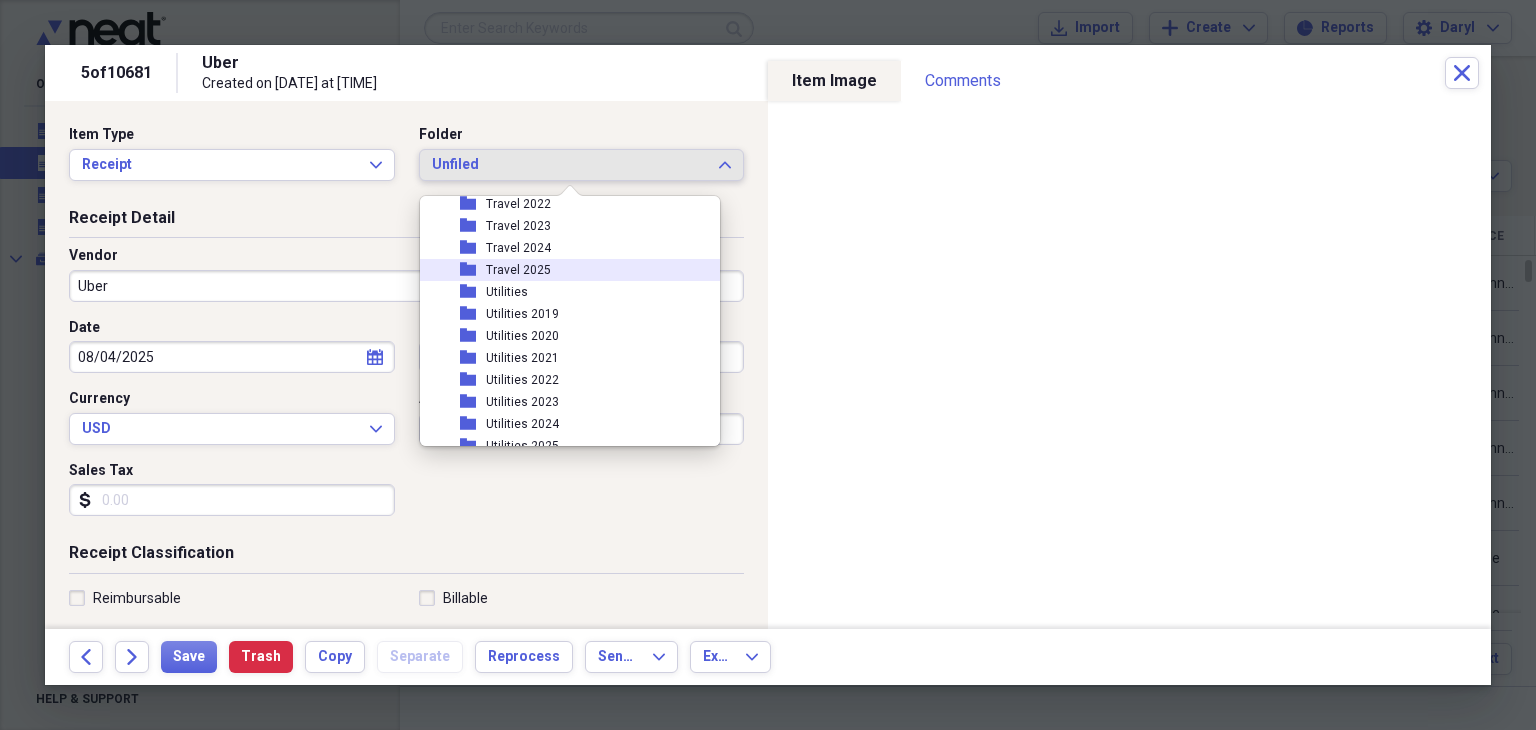 click on "folder Travel 2025" at bounding box center (562, 270) 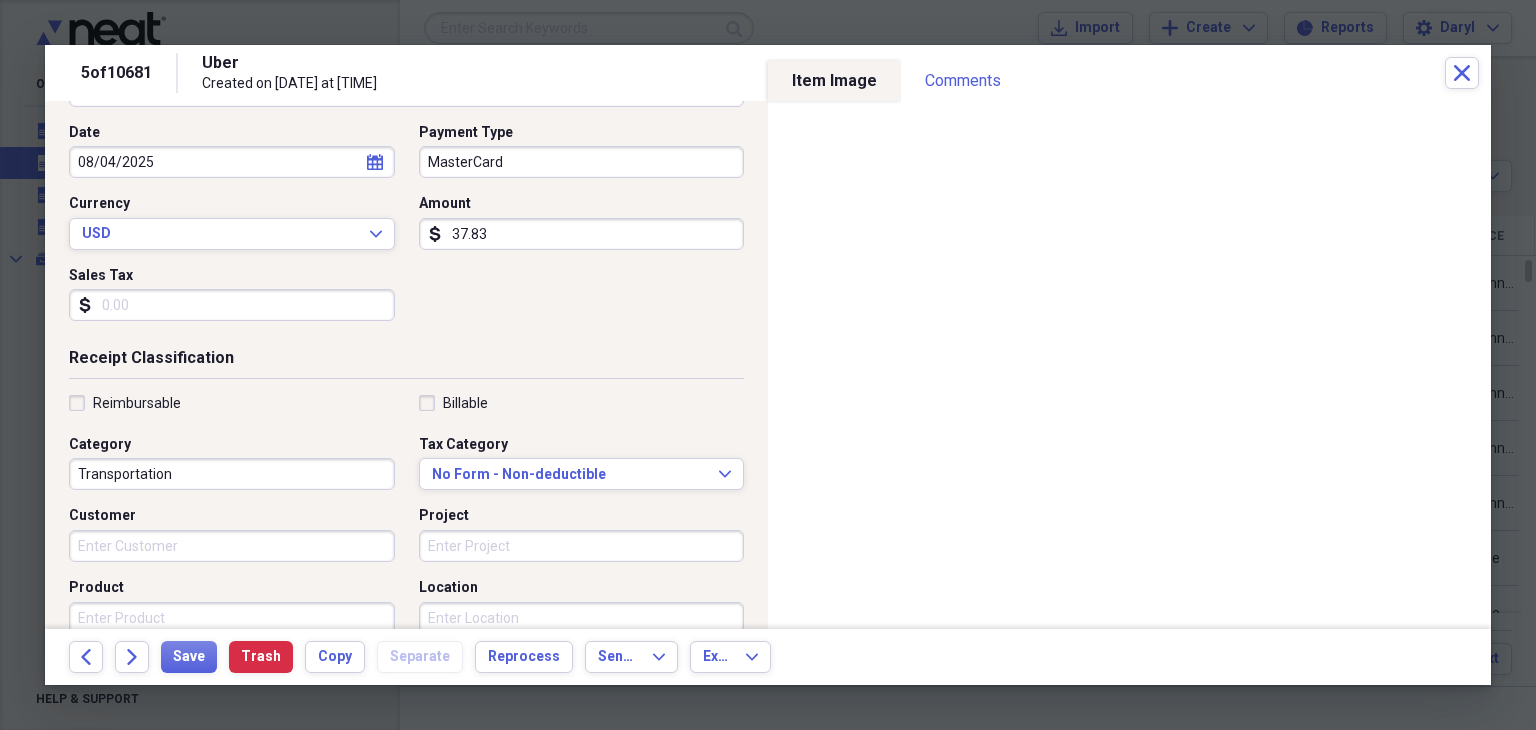 scroll, scrollTop: 192, scrollLeft: 0, axis: vertical 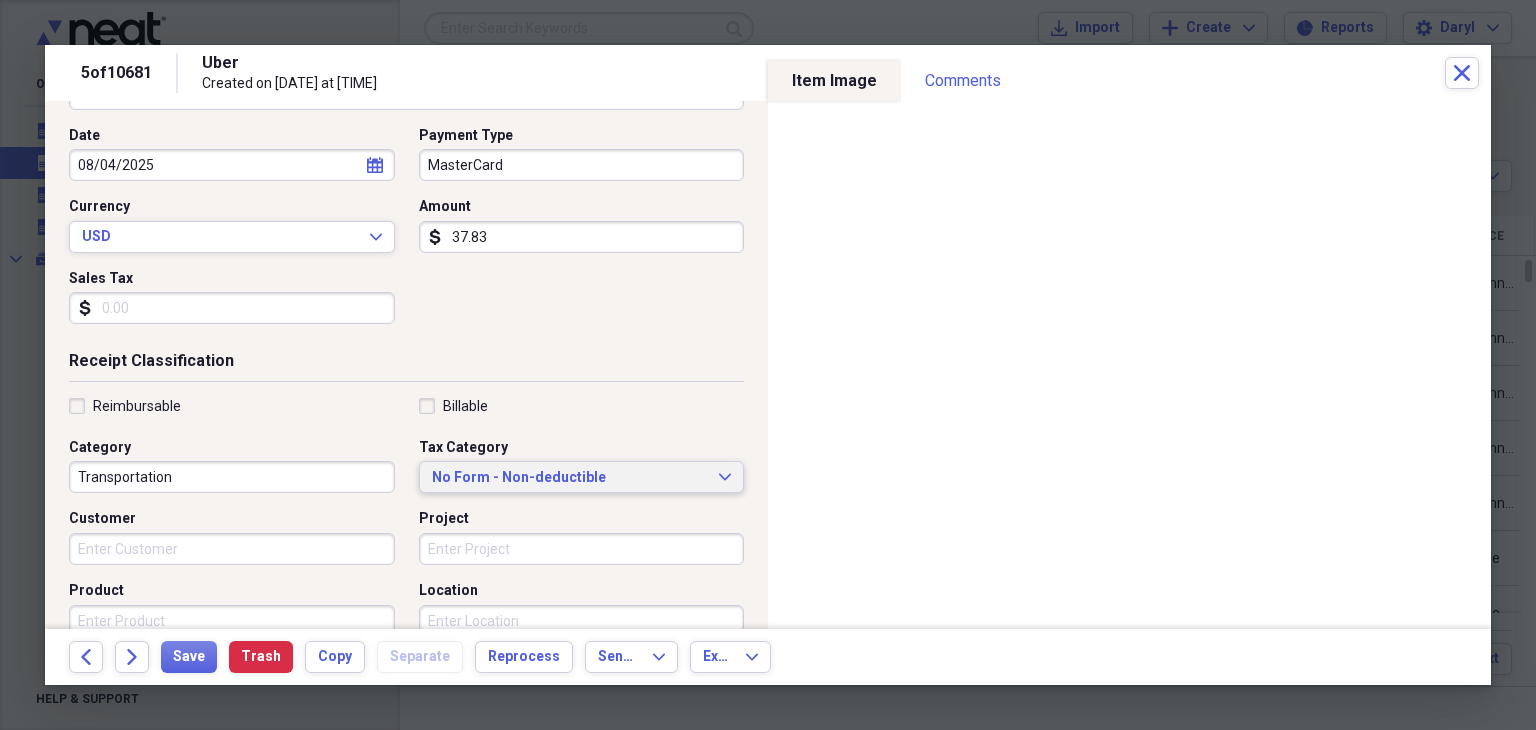 click on "No Form - Non-deductible" at bounding box center (570, 478) 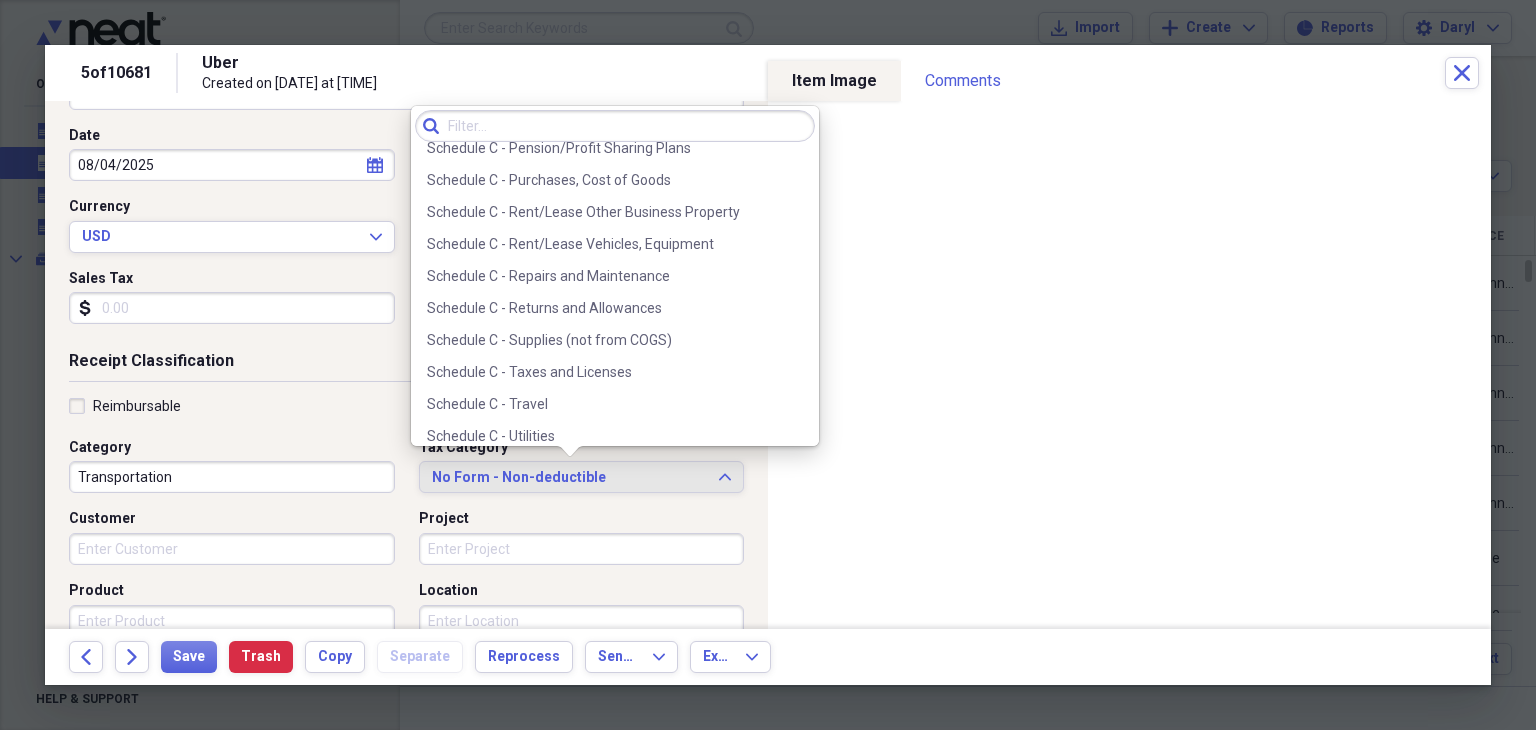 scroll, scrollTop: 4200, scrollLeft: 0, axis: vertical 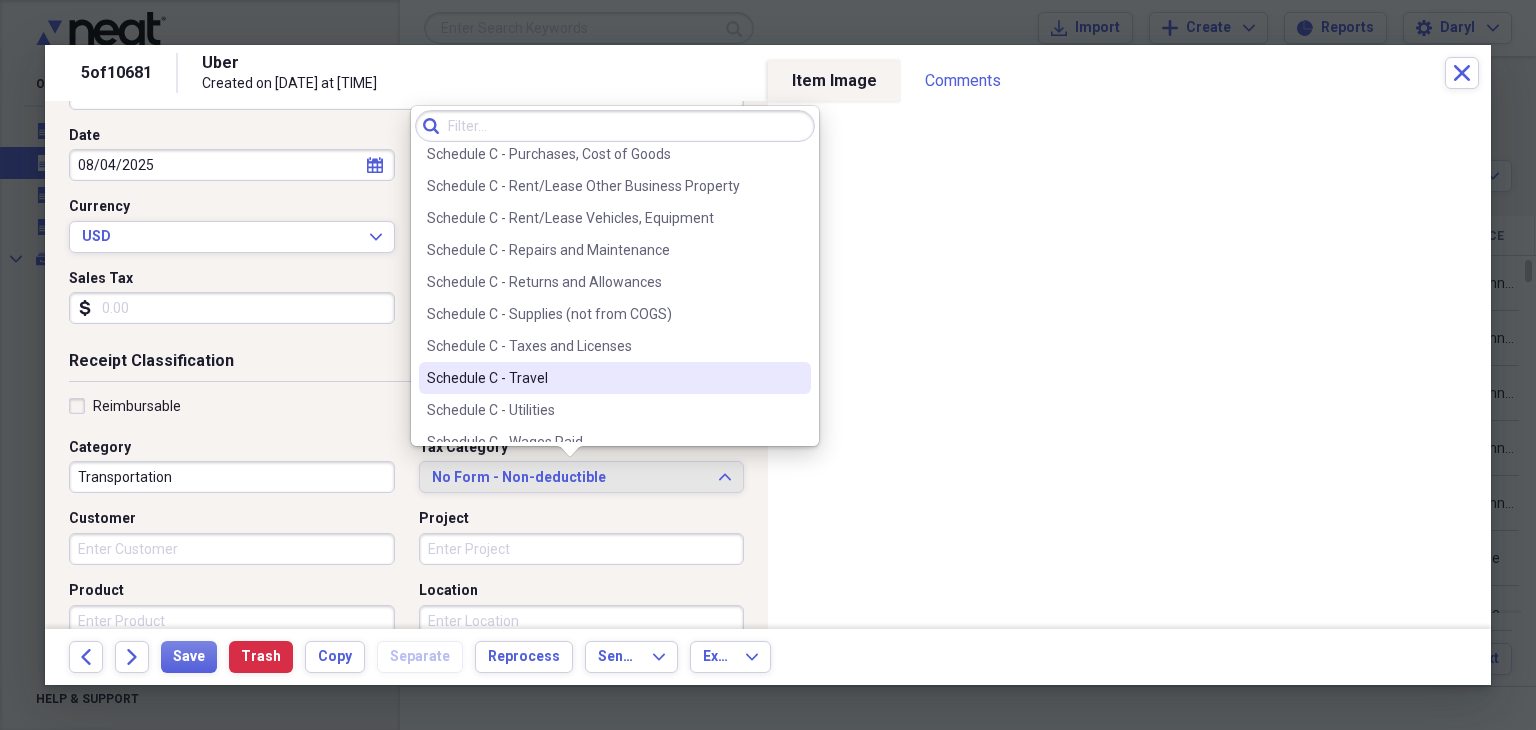click on "Schedule C - Travel" at bounding box center [615, 378] 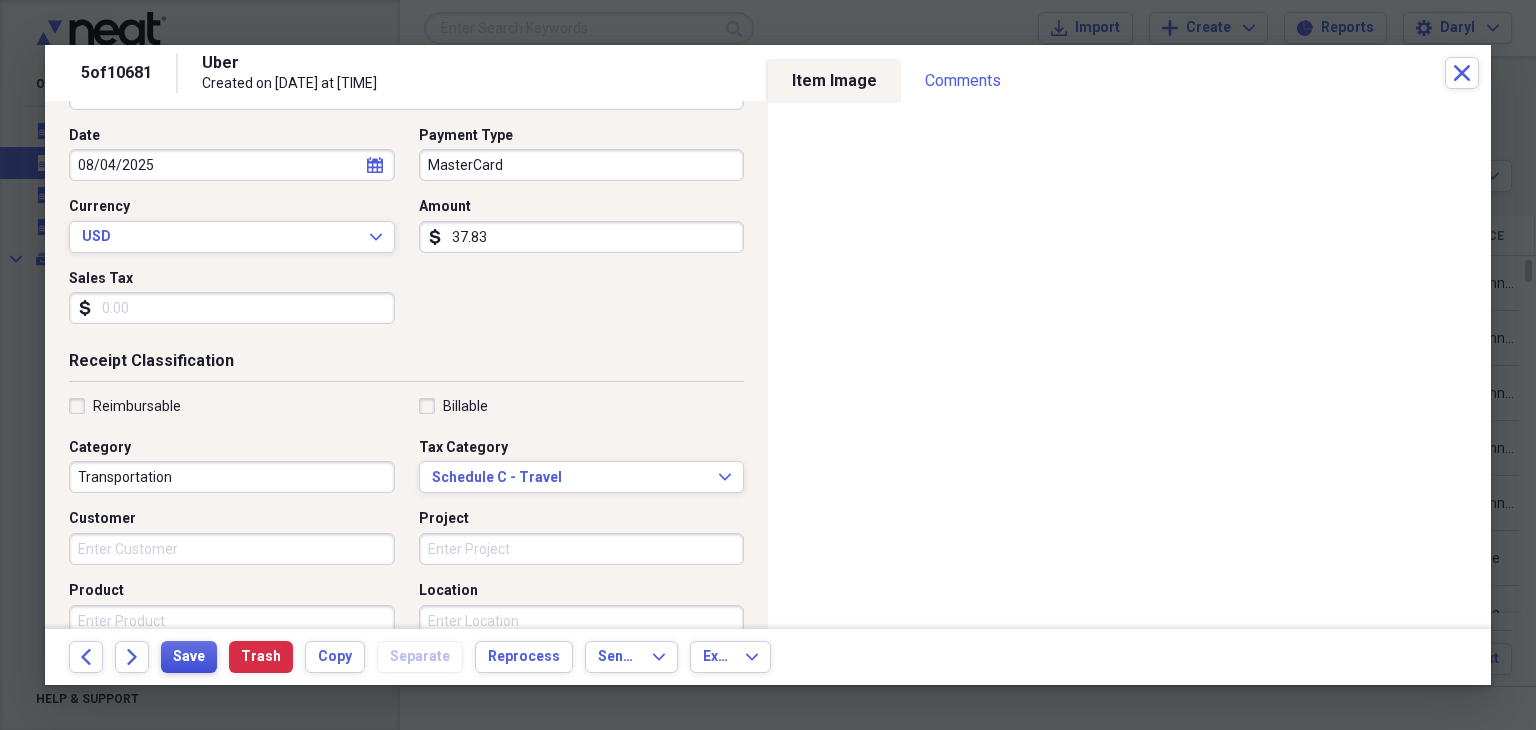 click on "Save" at bounding box center [189, 657] 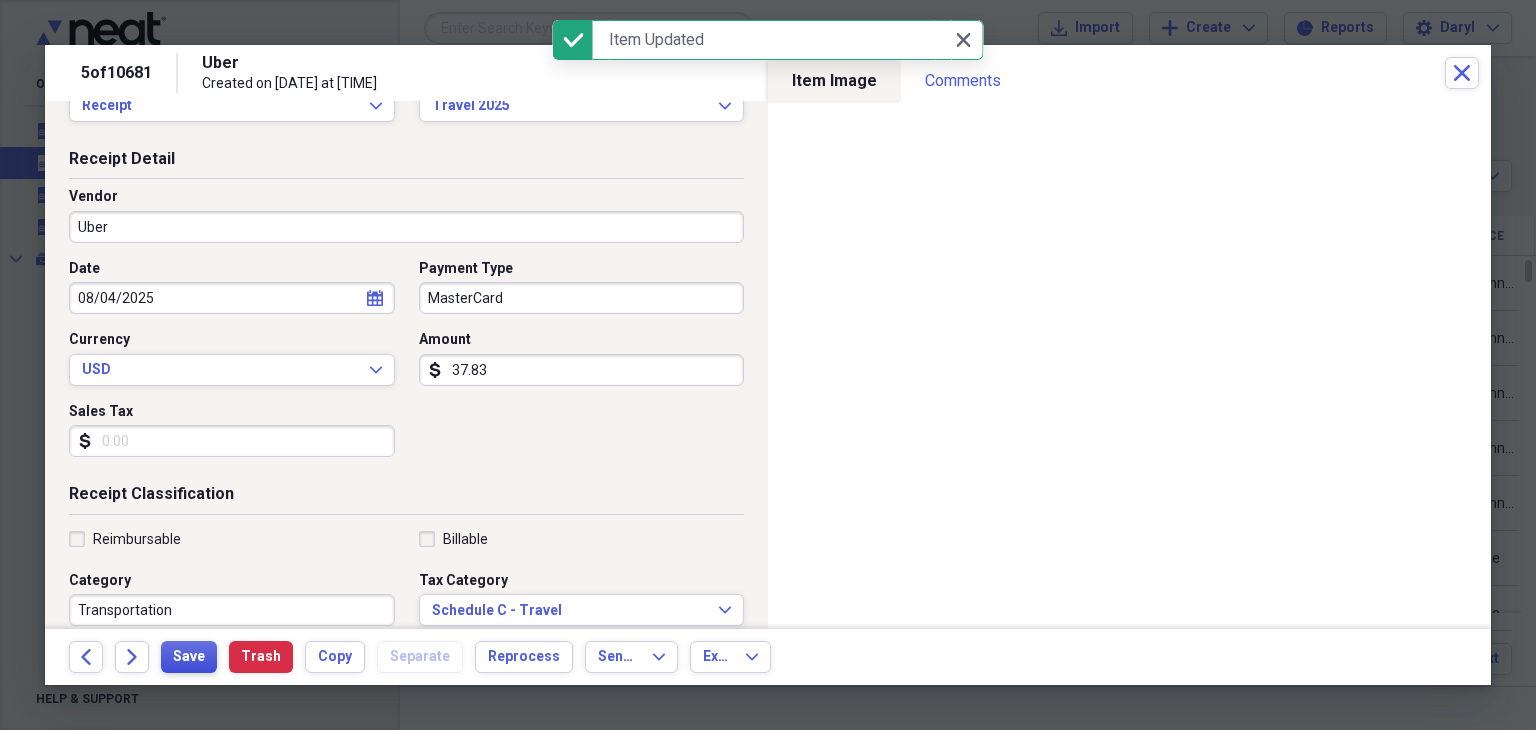 scroll, scrollTop: 0, scrollLeft: 0, axis: both 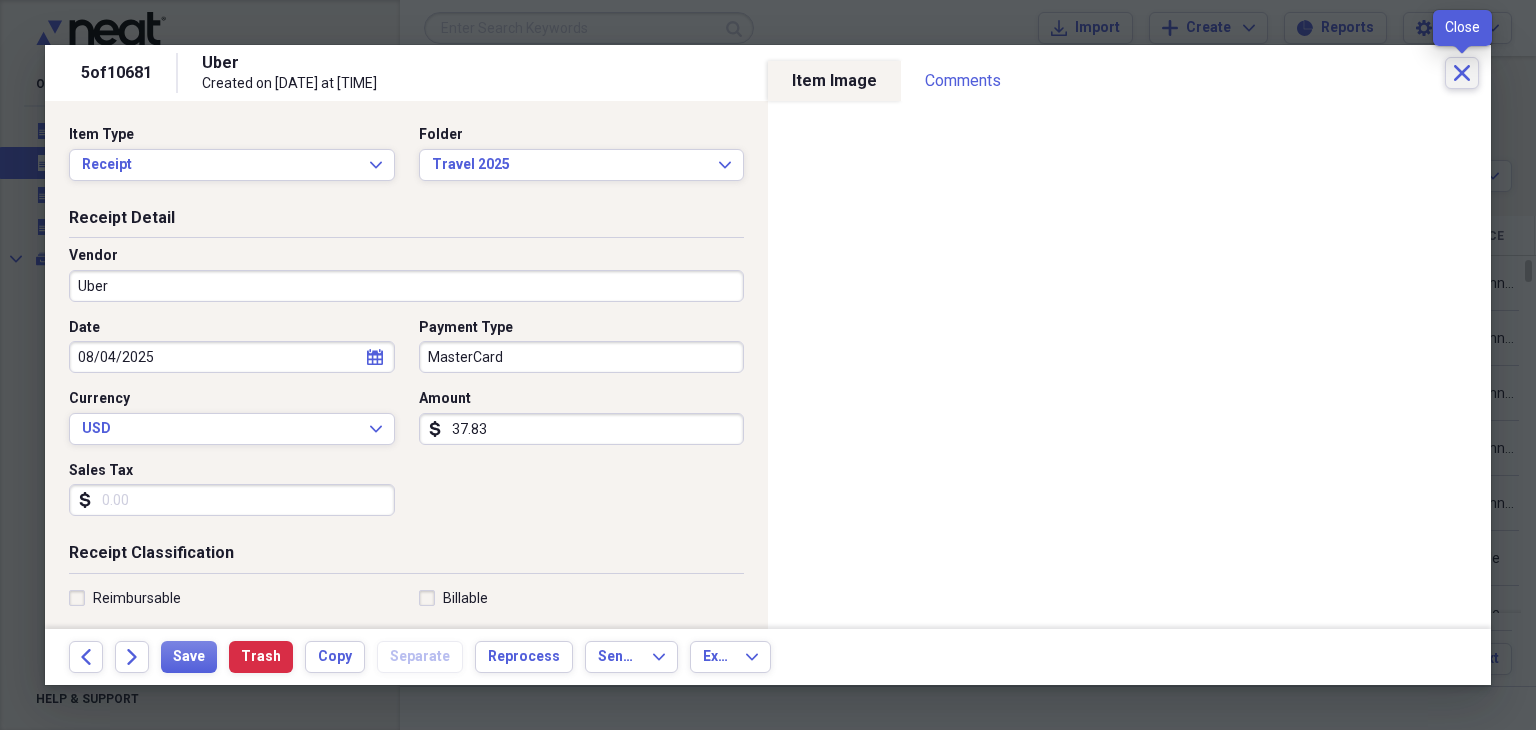click on "Close" 